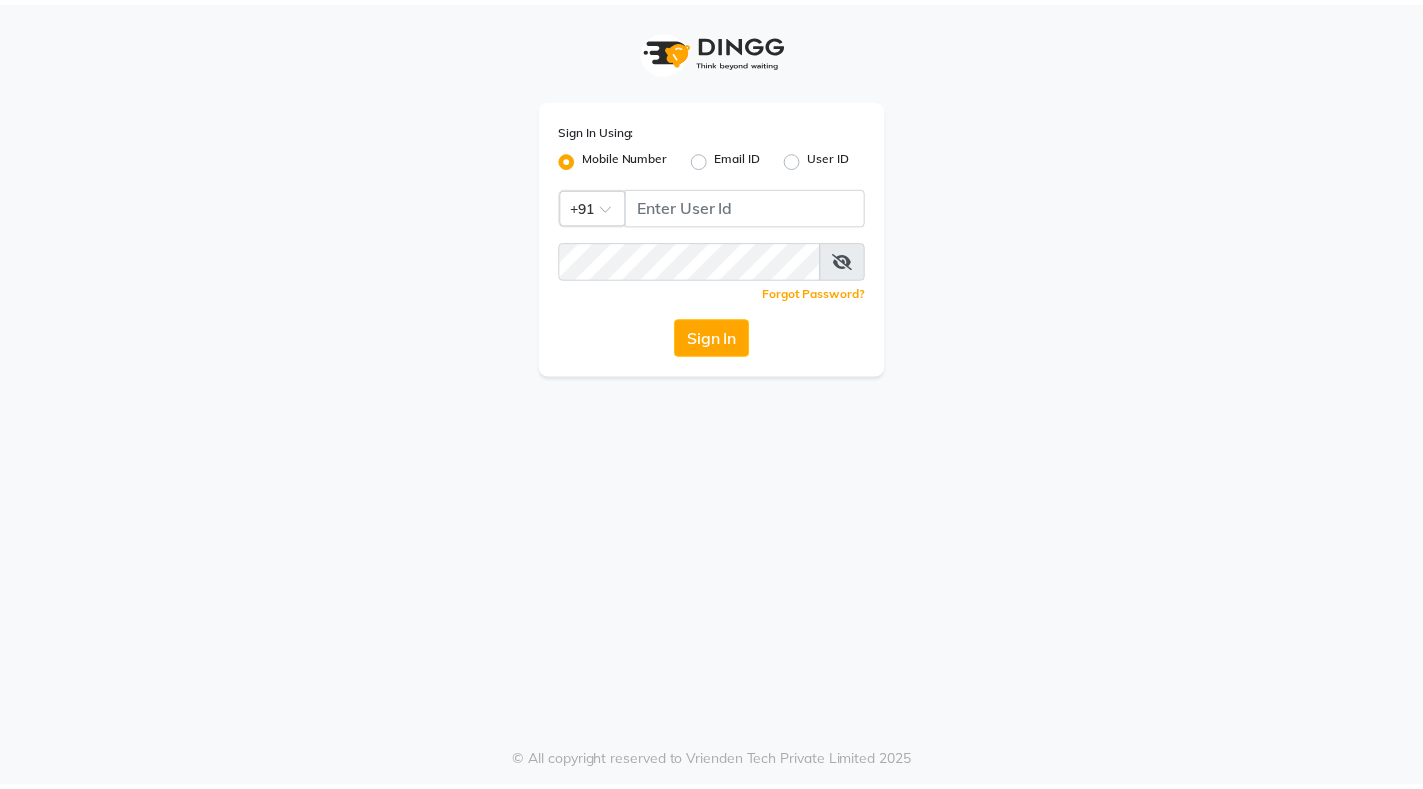 scroll, scrollTop: 0, scrollLeft: 0, axis: both 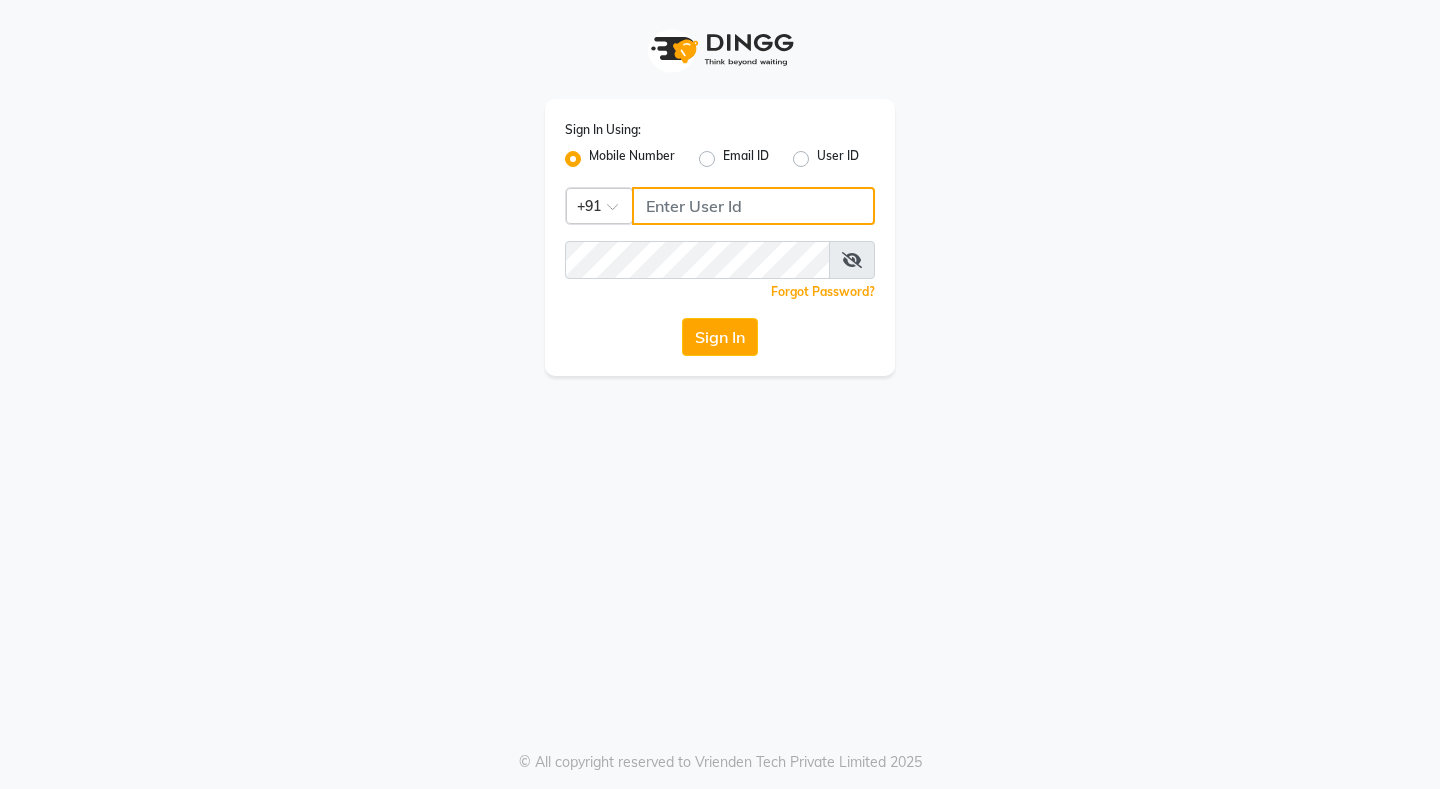 type on "8862028587" 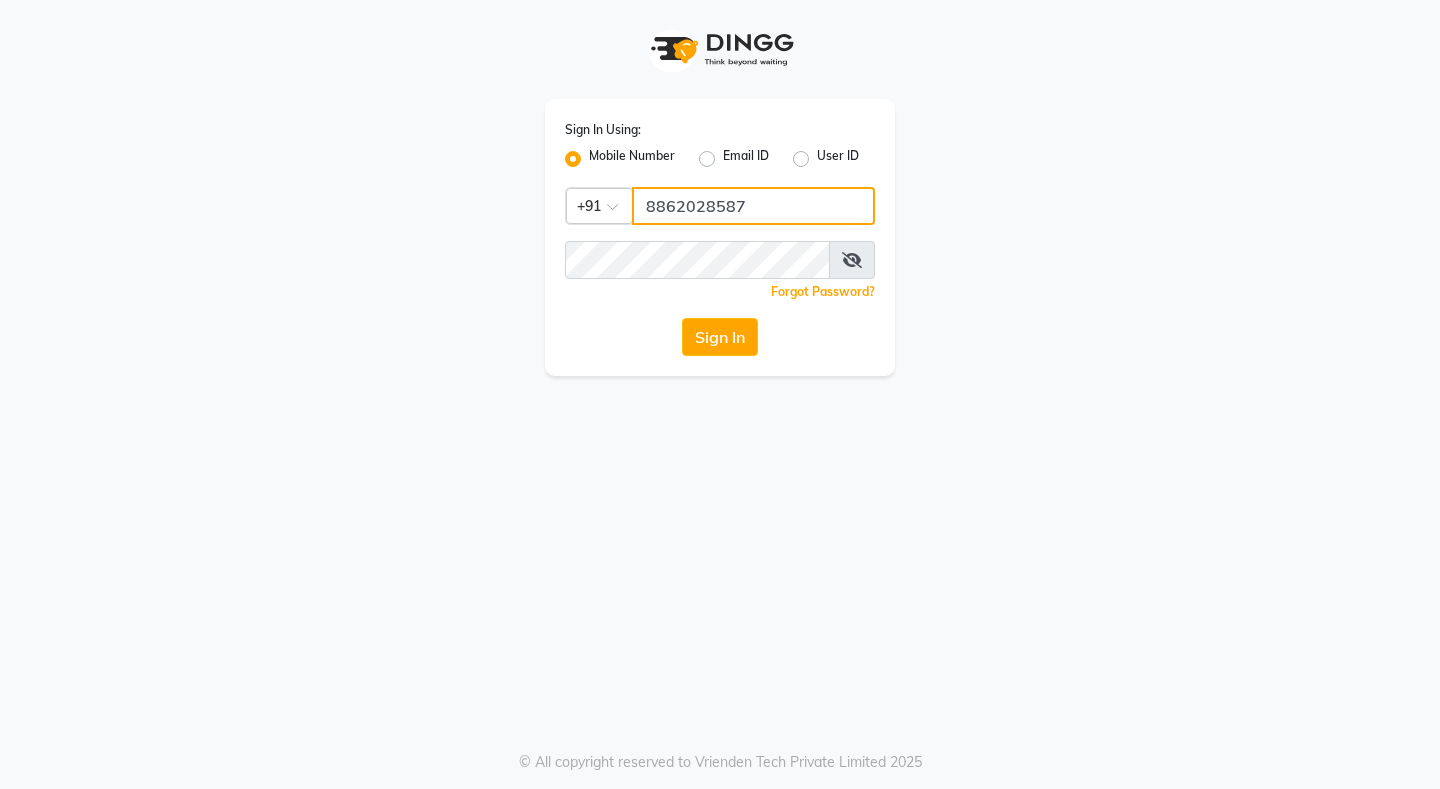 click on "8862028587" 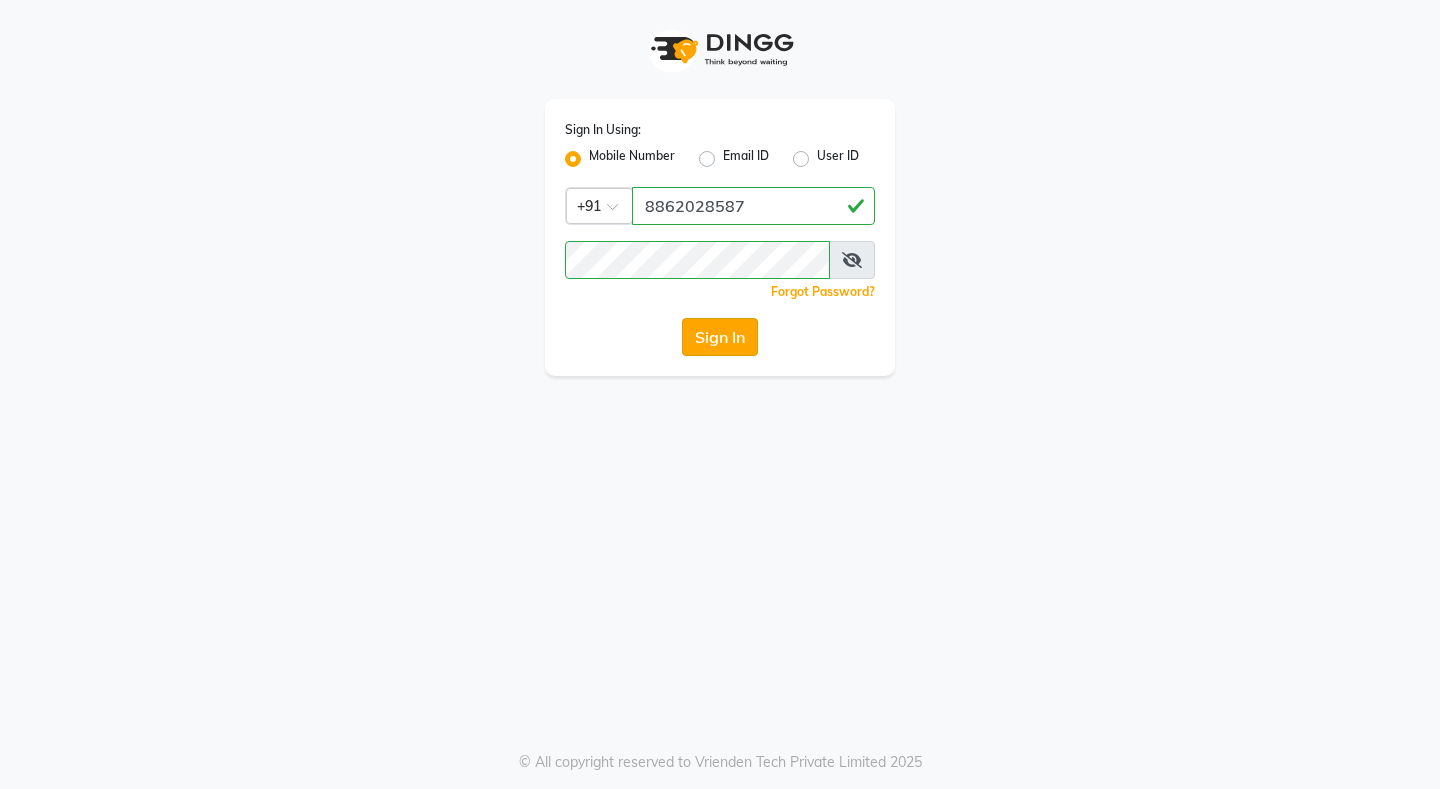 click on "Sign In" 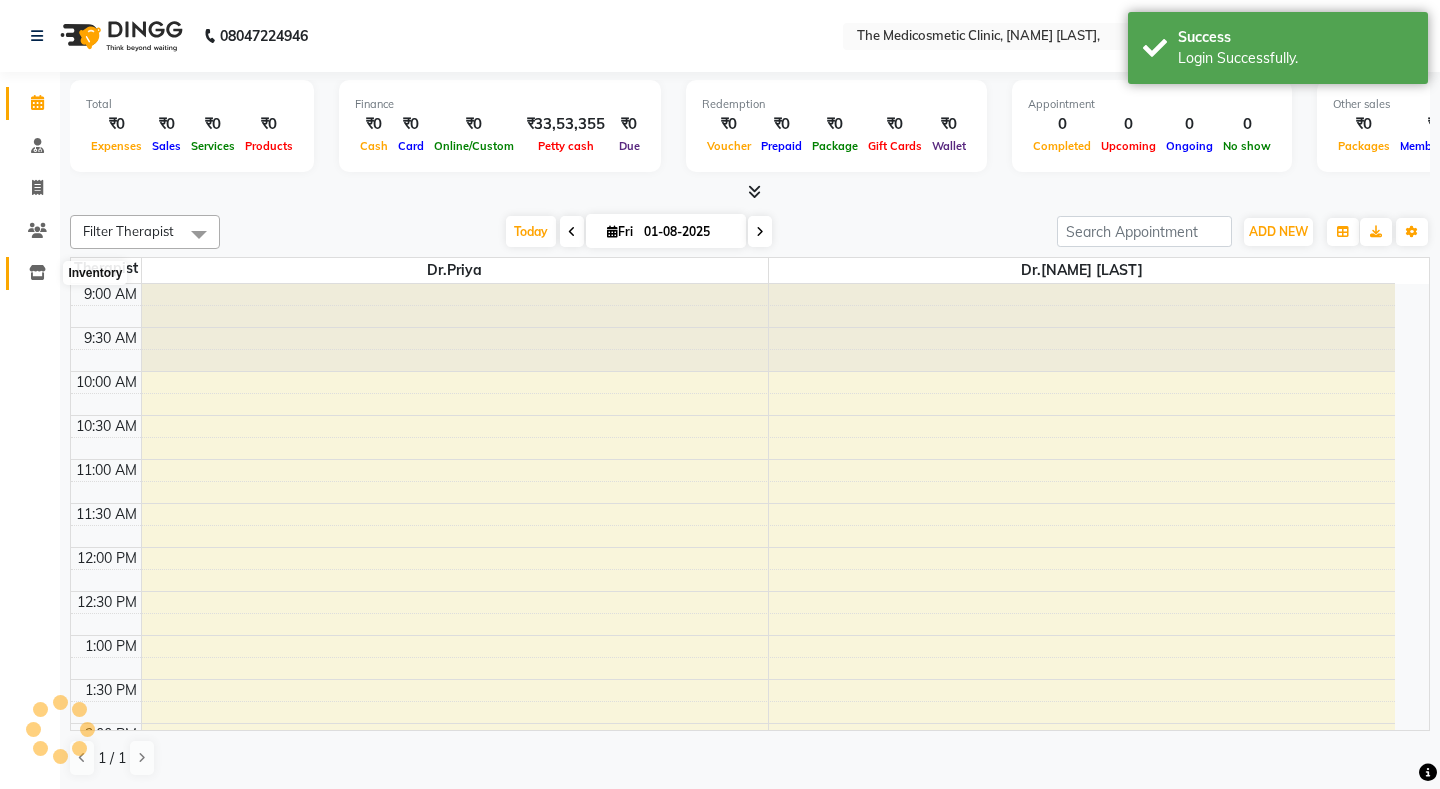 select on "en" 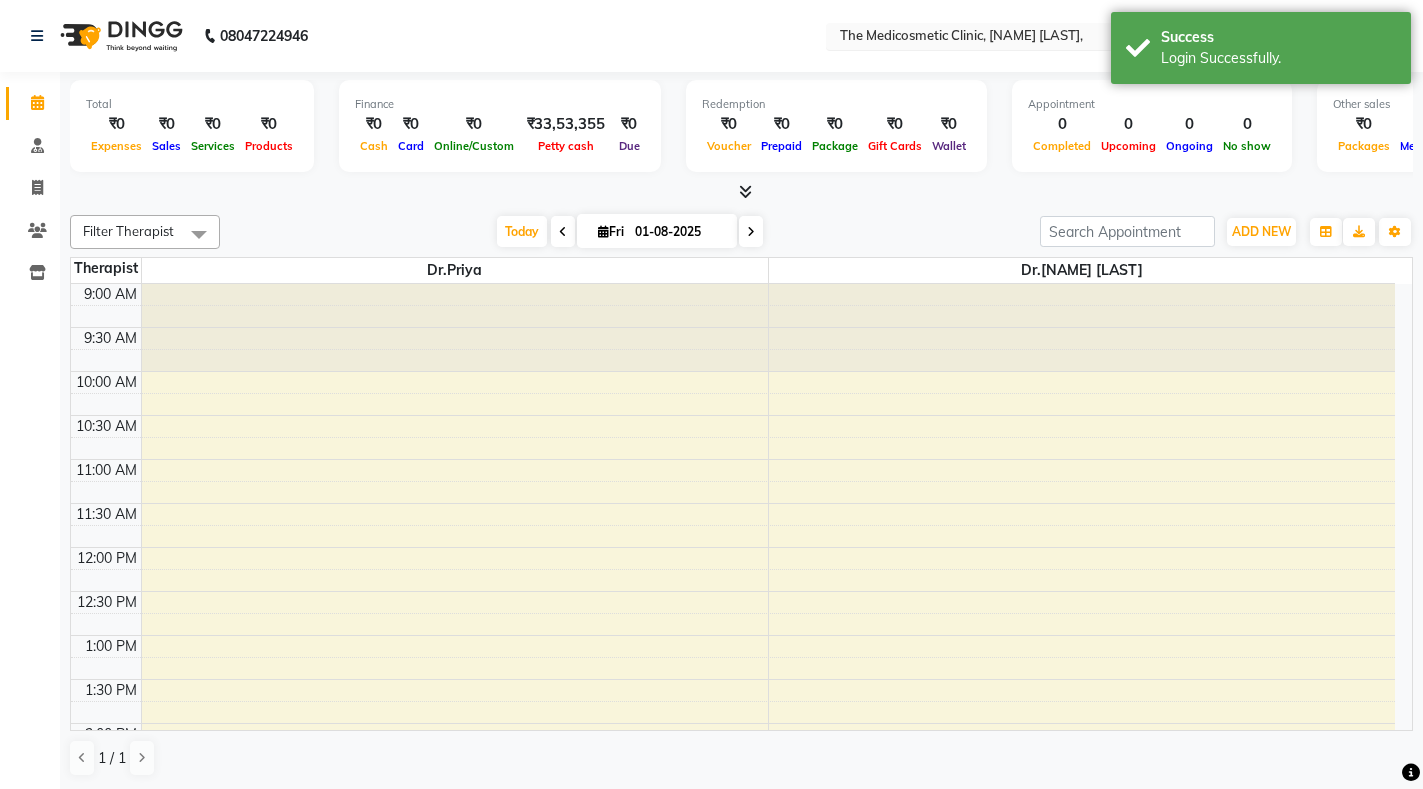 scroll, scrollTop: 0, scrollLeft: 0, axis: both 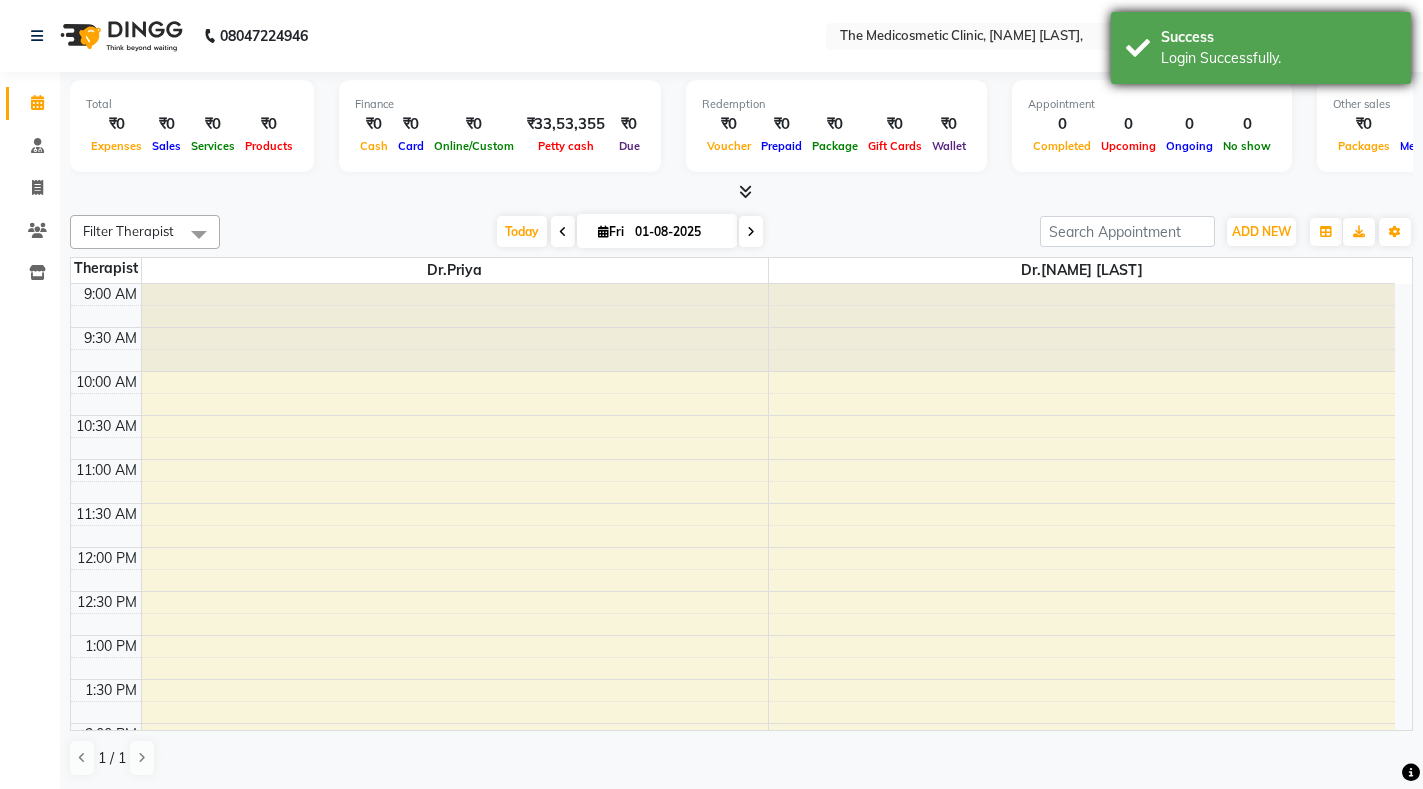 click on "Success   Login Successfully." at bounding box center [1261, 48] 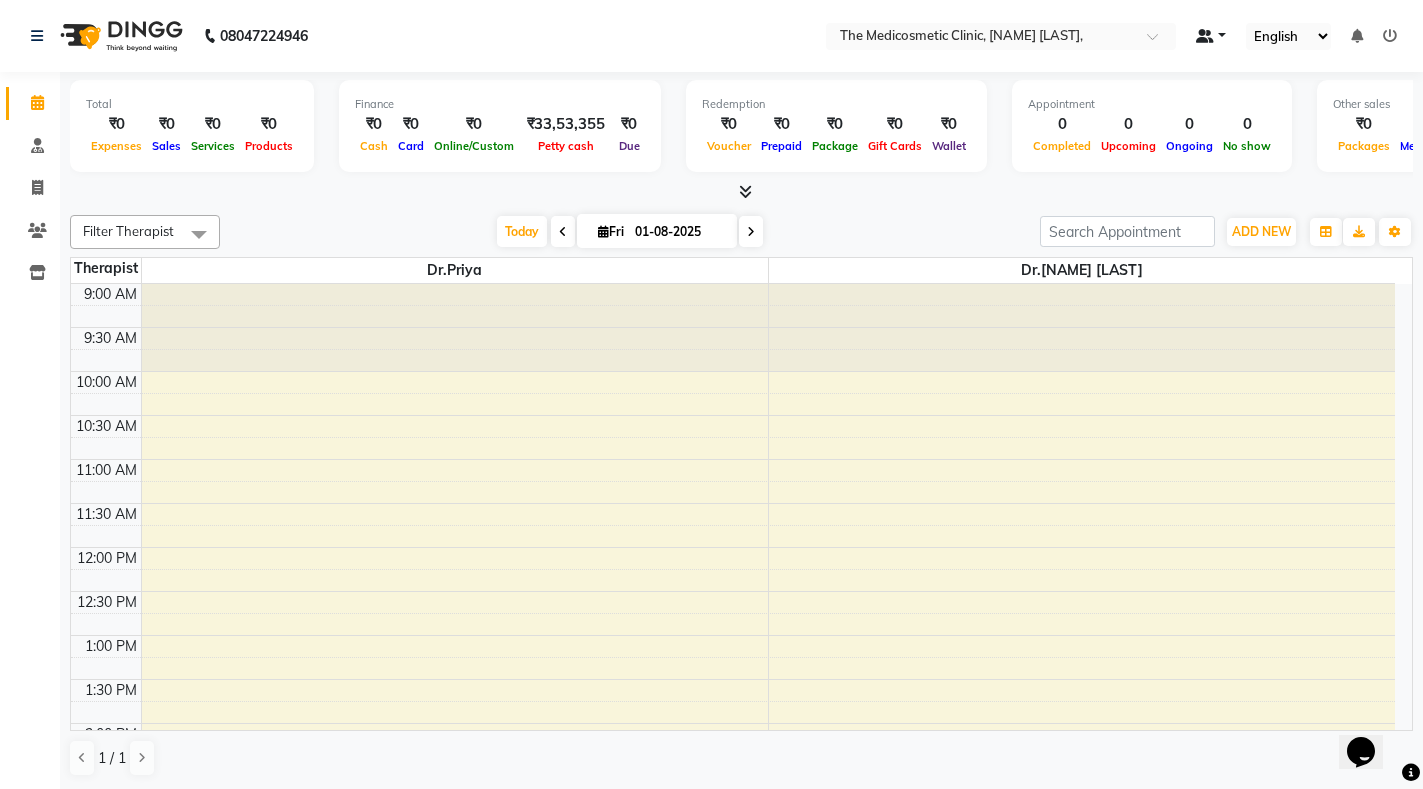 scroll, scrollTop: 0, scrollLeft: 0, axis: both 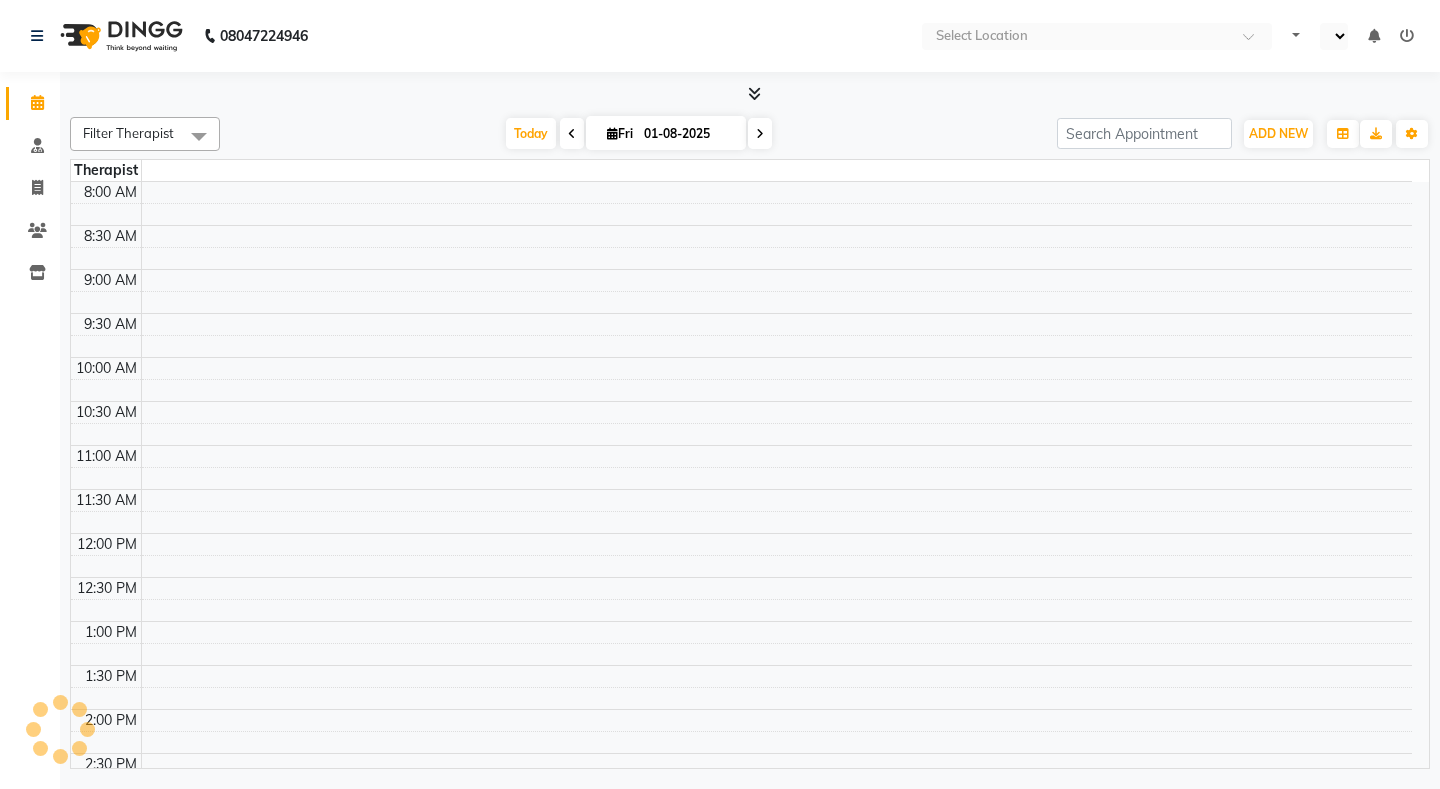 select on "en" 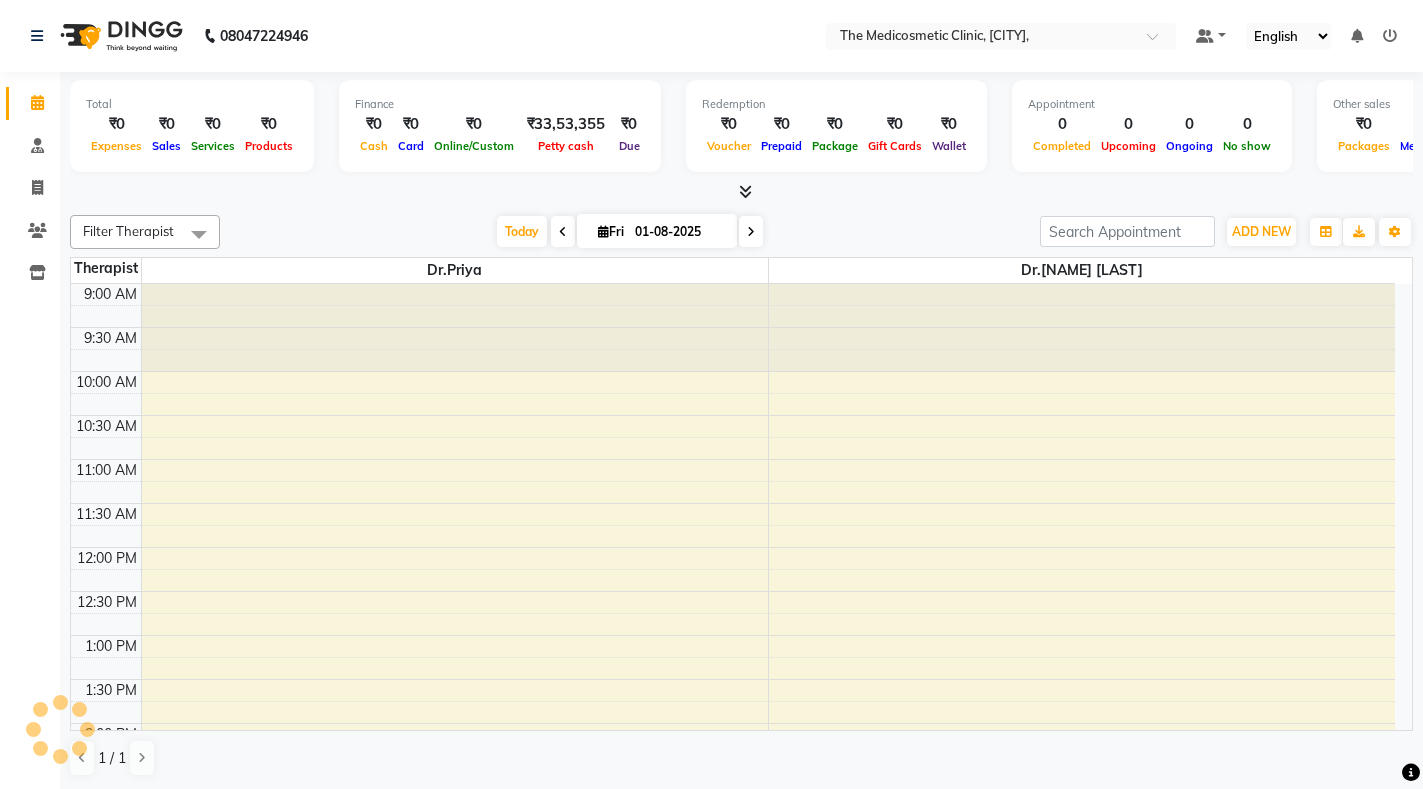 scroll, scrollTop: 0, scrollLeft: 0, axis: both 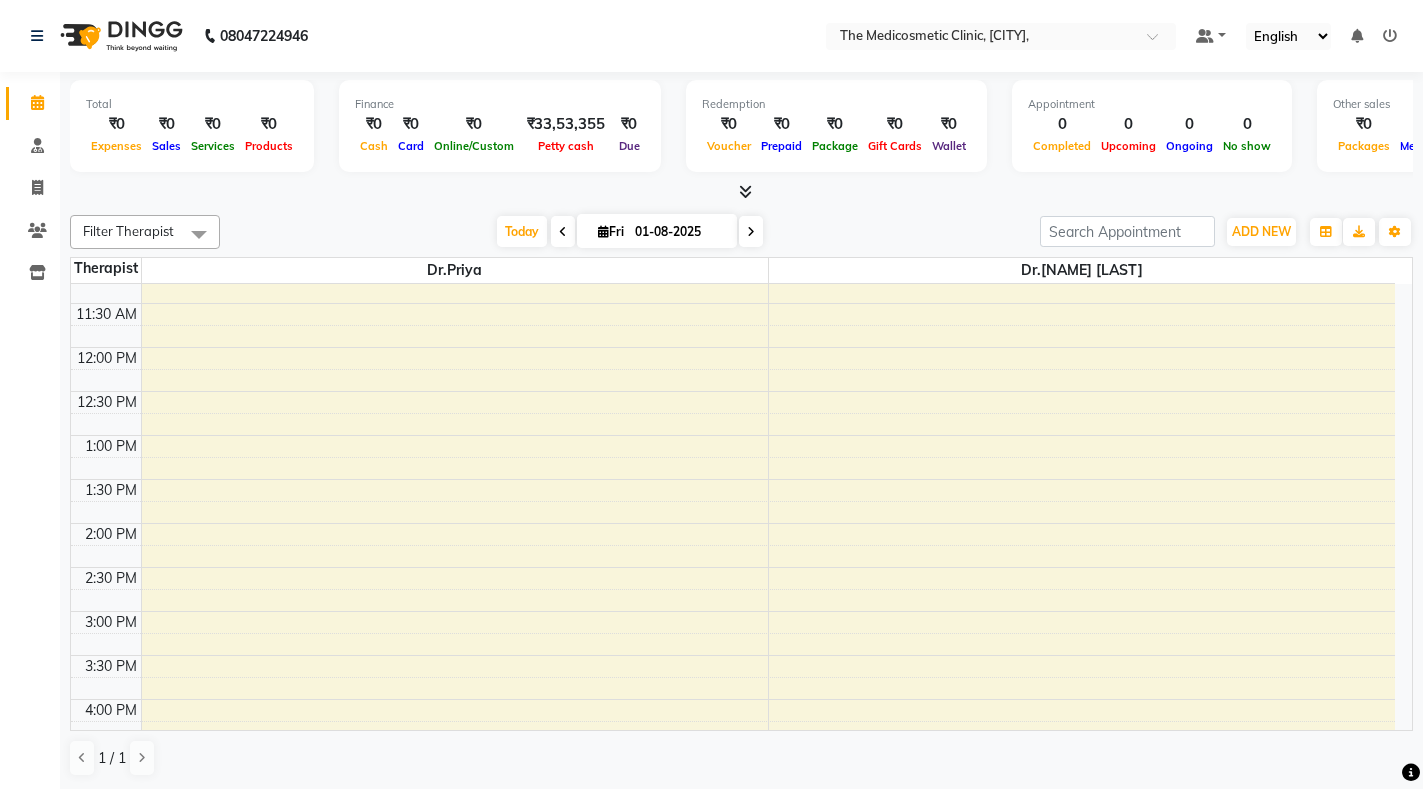 click on "9:00 AM 9:30 AM 10:00 AM 10:30 AM 11:00 AM 11:30 AM 12:00 PM 12:30 PM 1:00 PM 1:30 PM 2:00 PM 2:30 PM 3:00 PM 3:30 PM 4:00 PM 4:30 PM 5:00 PM 5:30 PM 6:00 PM 6:30 PM 7:00 PM 7:30 PM 8:00 PM 8:30 PM 9:00 PM 9:30 PM" at bounding box center [733, 655] 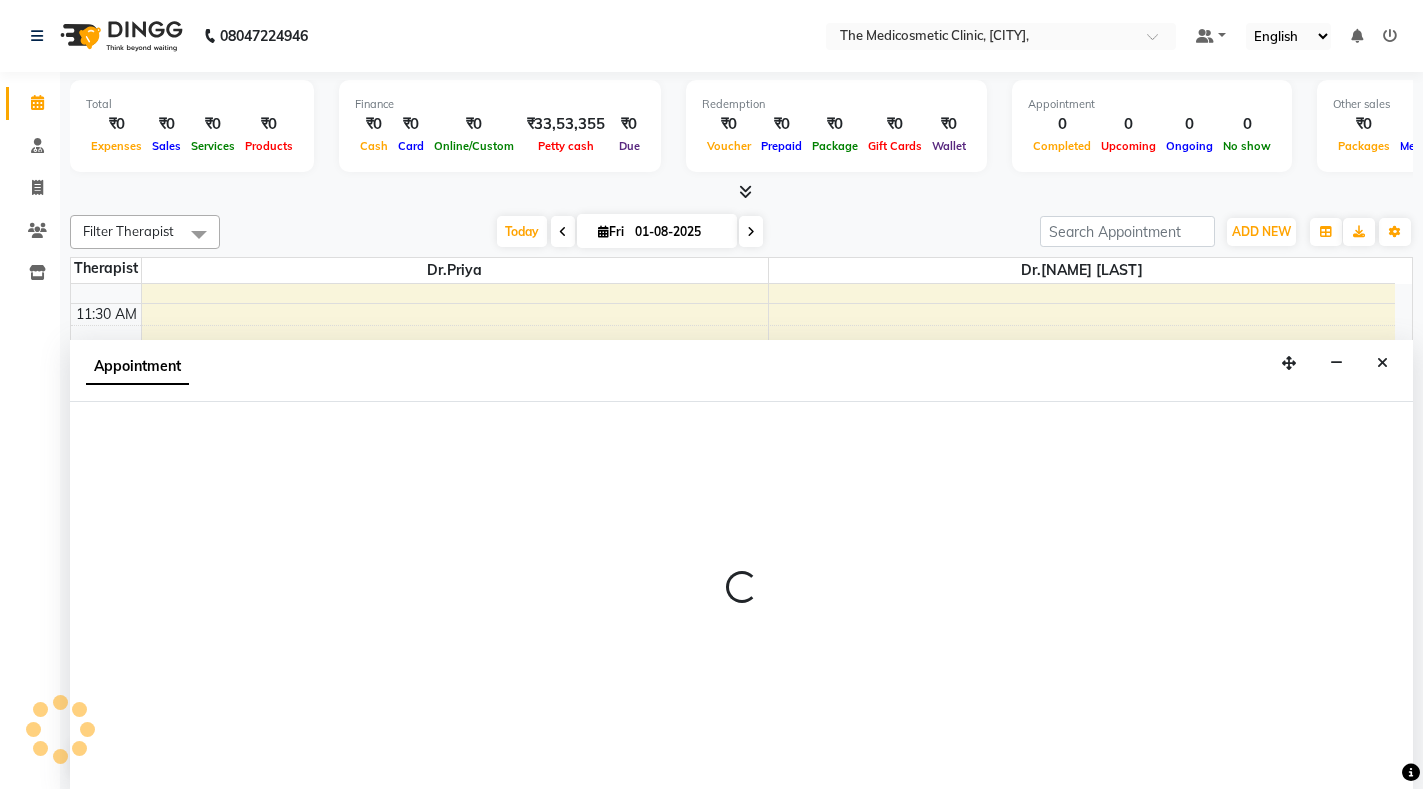 select on "28876" 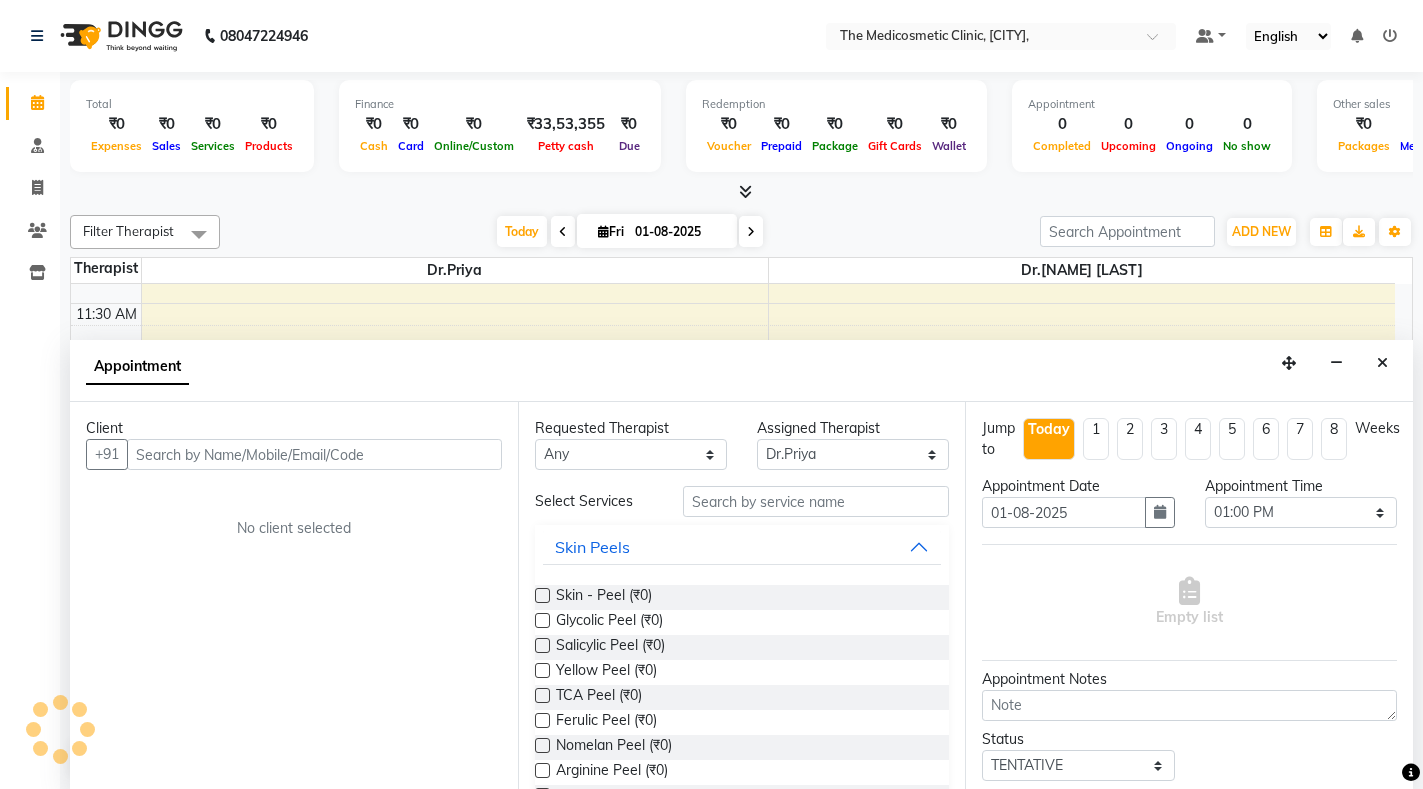 scroll, scrollTop: 1, scrollLeft: 0, axis: vertical 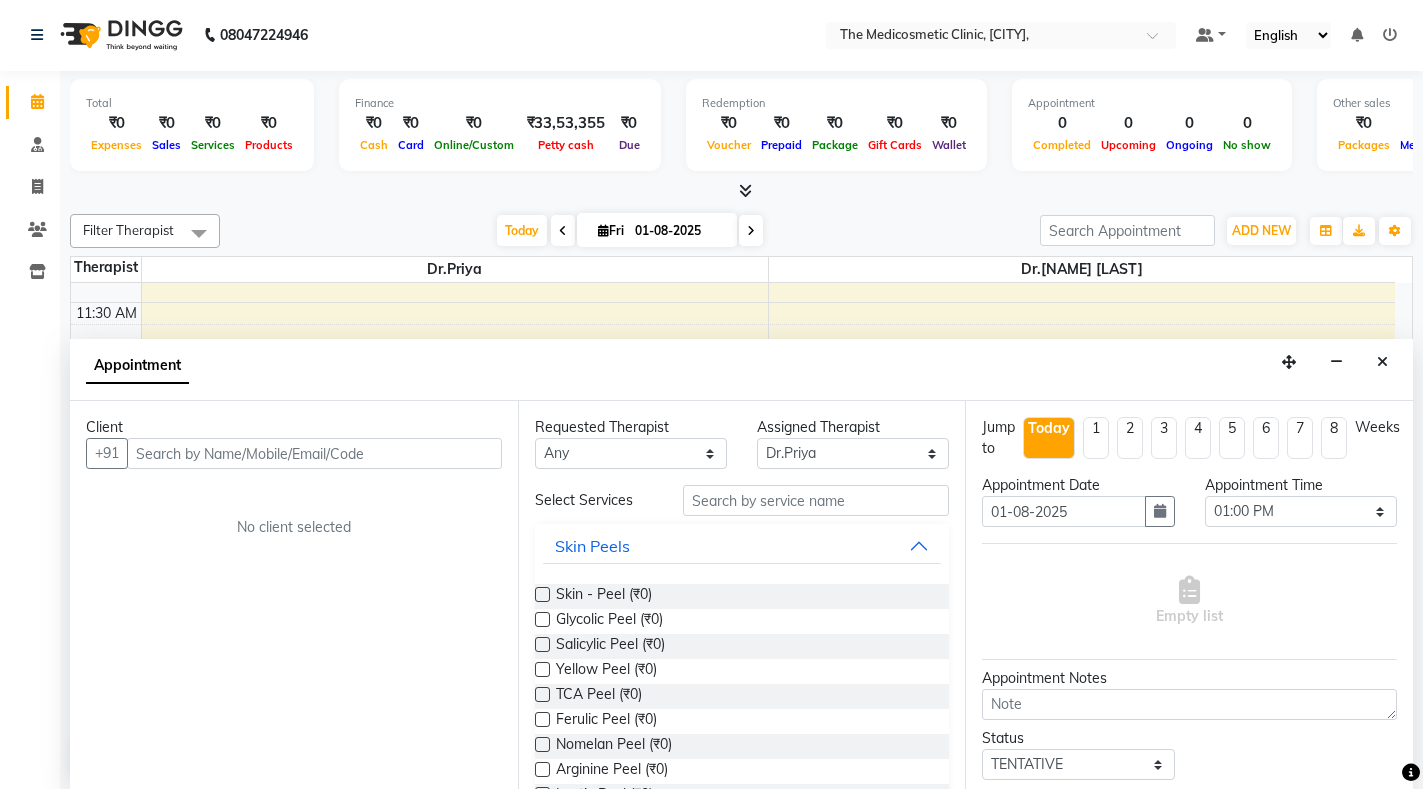 click at bounding box center (314, 453) 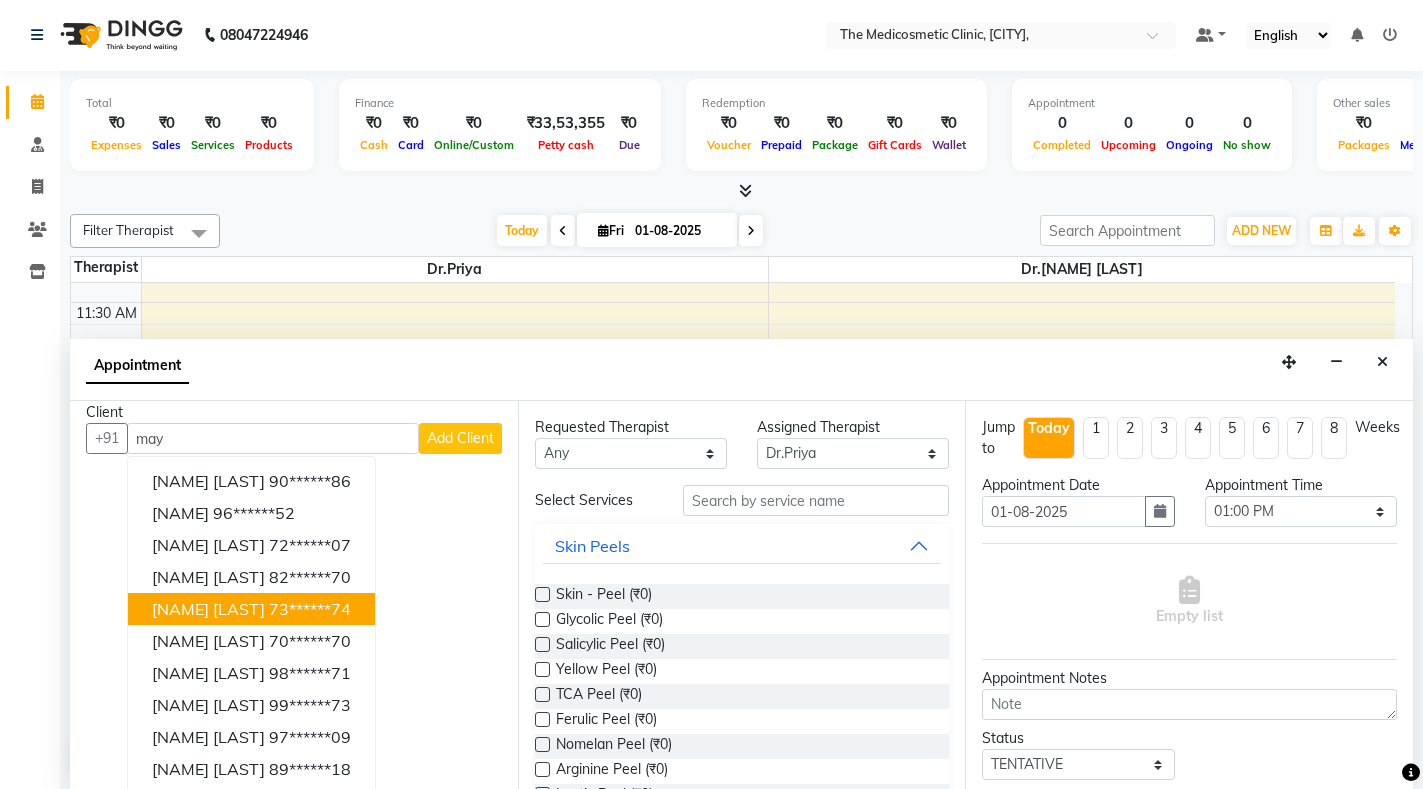 scroll, scrollTop: 20, scrollLeft: 0, axis: vertical 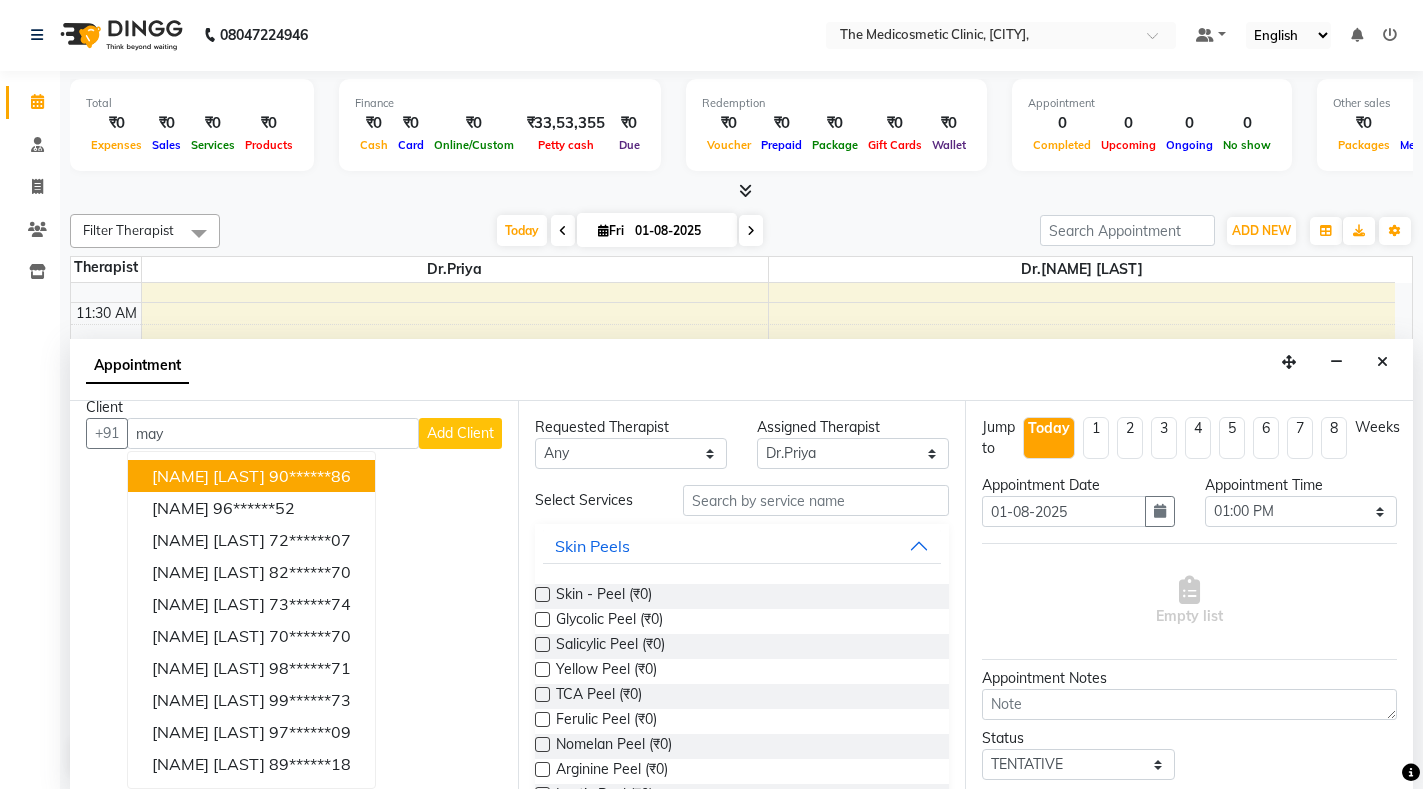 click on "may" at bounding box center [273, 433] 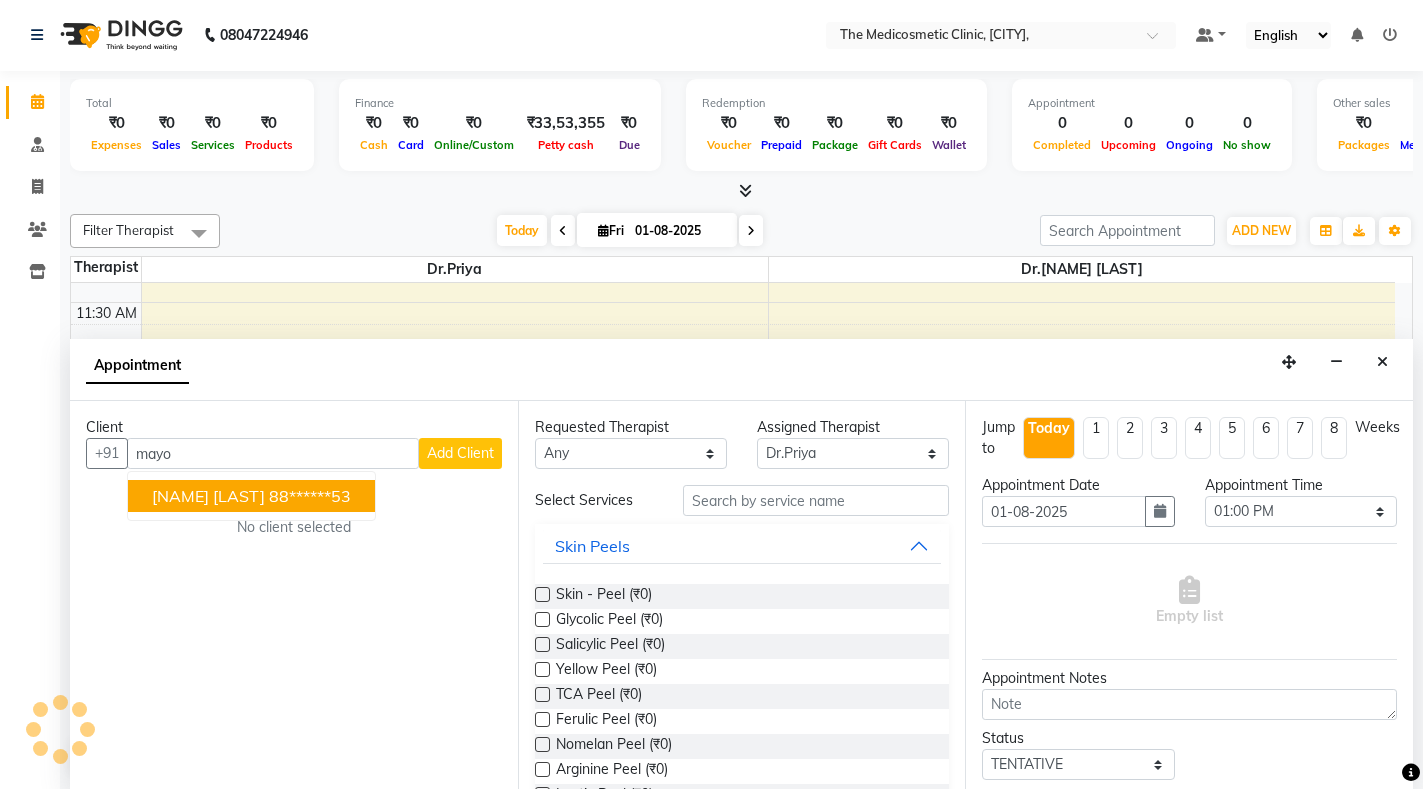 scroll, scrollTop: 0, scrollLeft: 0, axis: both 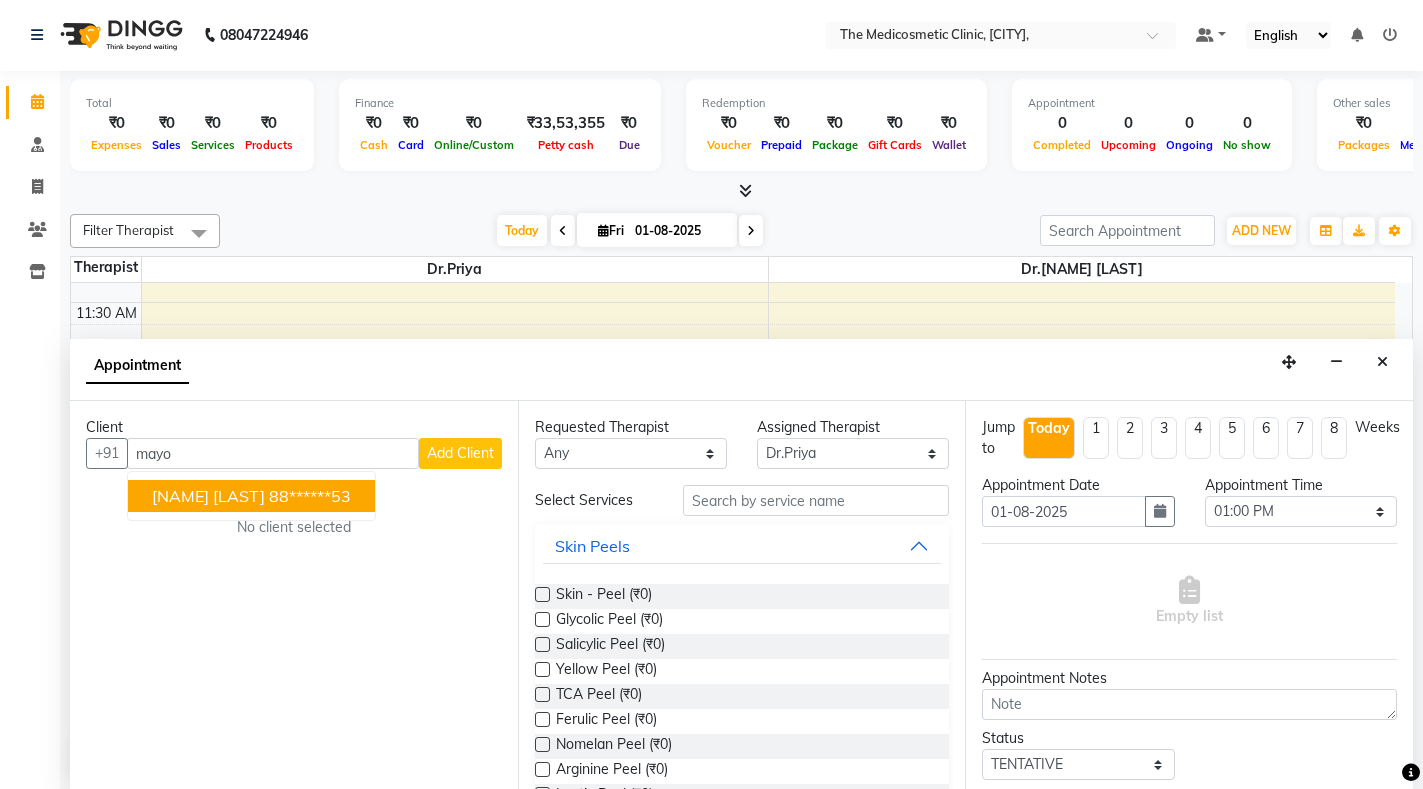 click on "[NAME] [LAST]" at bounding box center (208, 496) 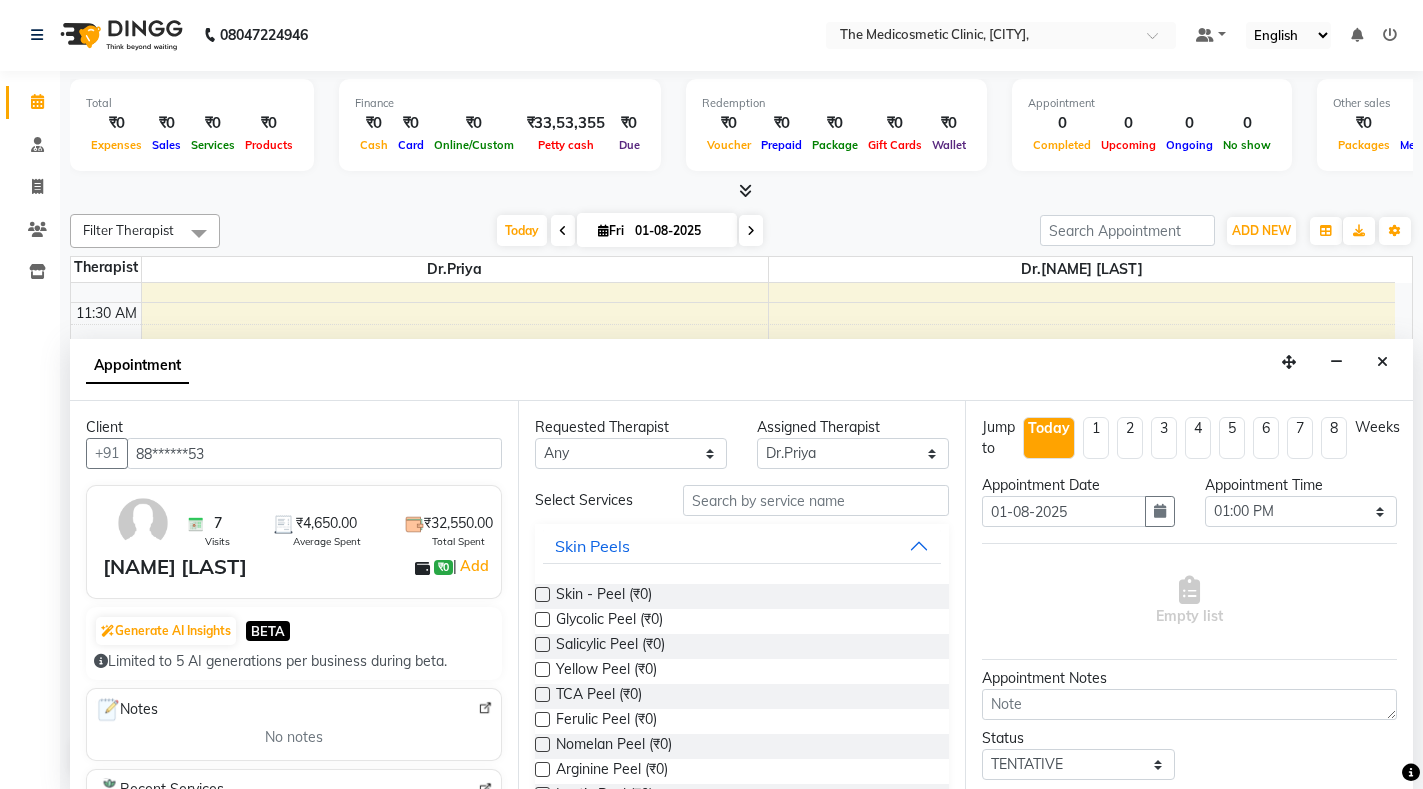 type on "88******53" 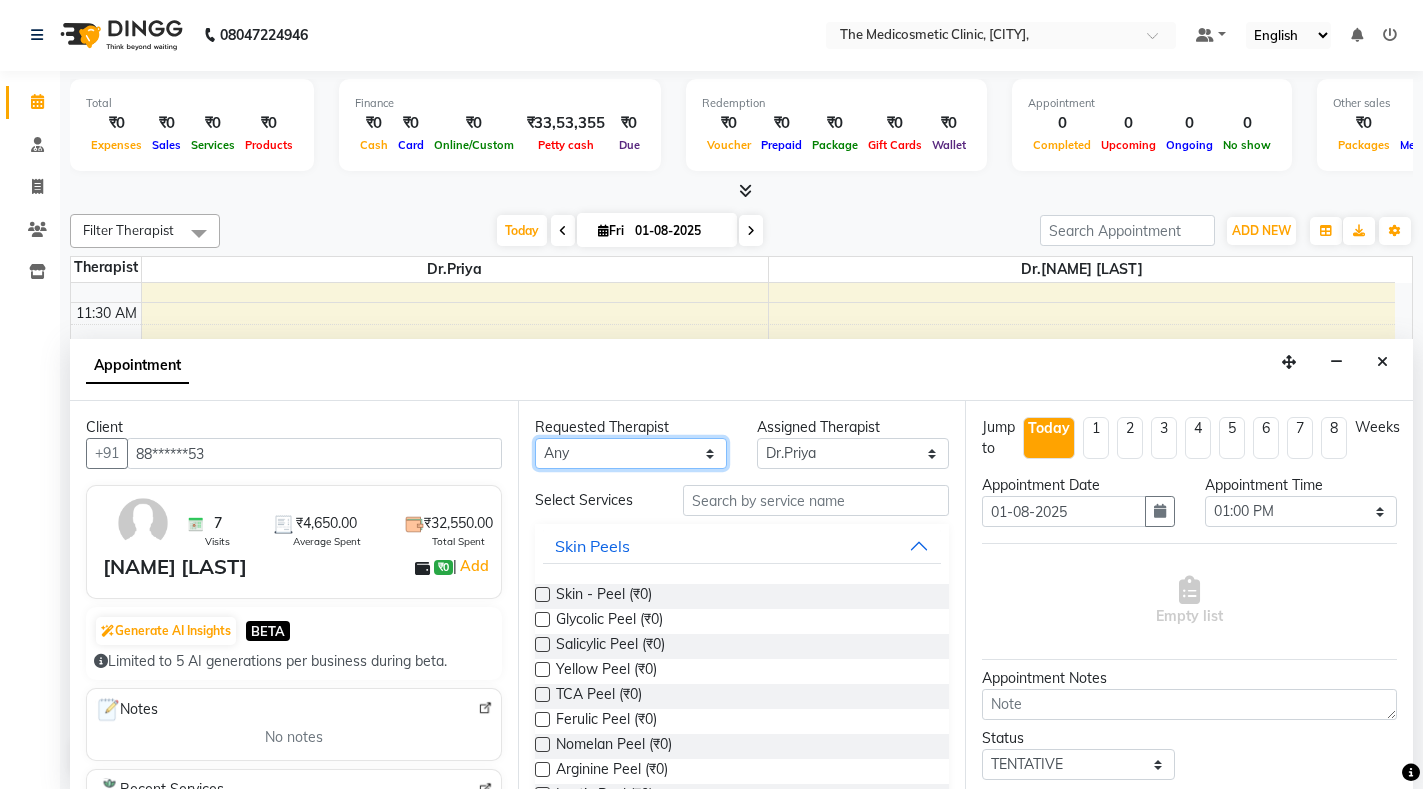click on "Any Dr.[NAME] Dr.[LAST] [LAST]" at bounding box center (631, 453) 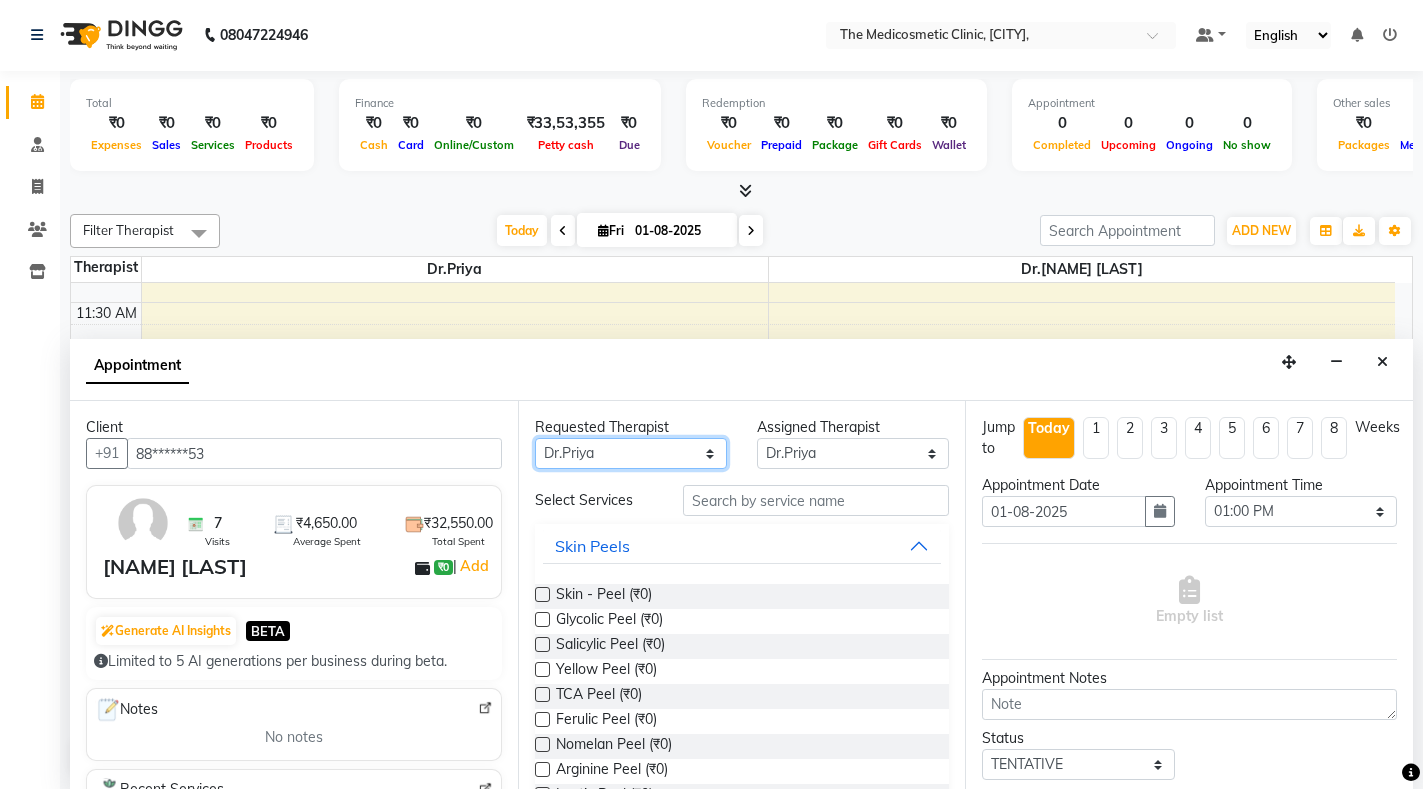 click on "Any Dr.[NAME] Dr.[LAST] [LAST]" at bounding box center (631, 453) 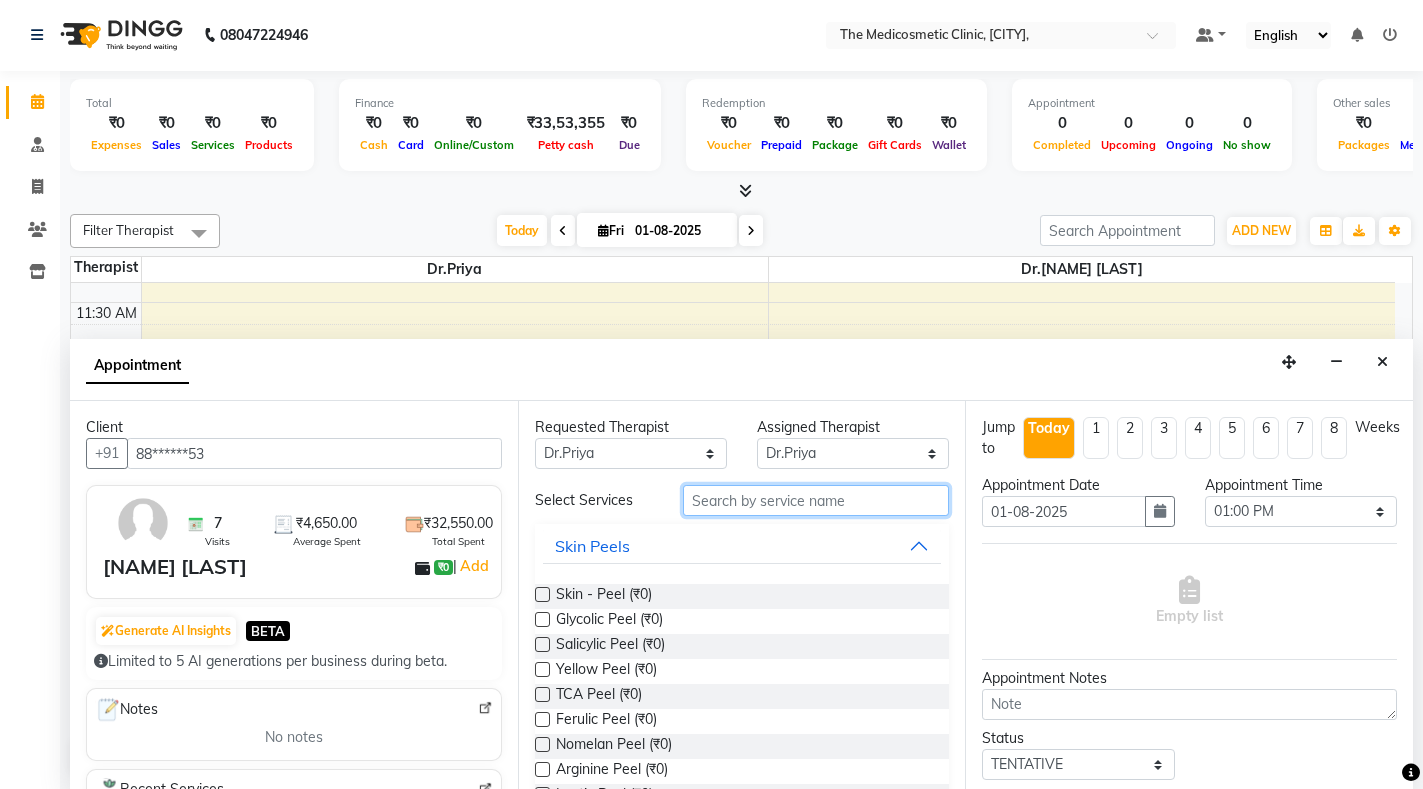 click at bounding box center (816, 500) 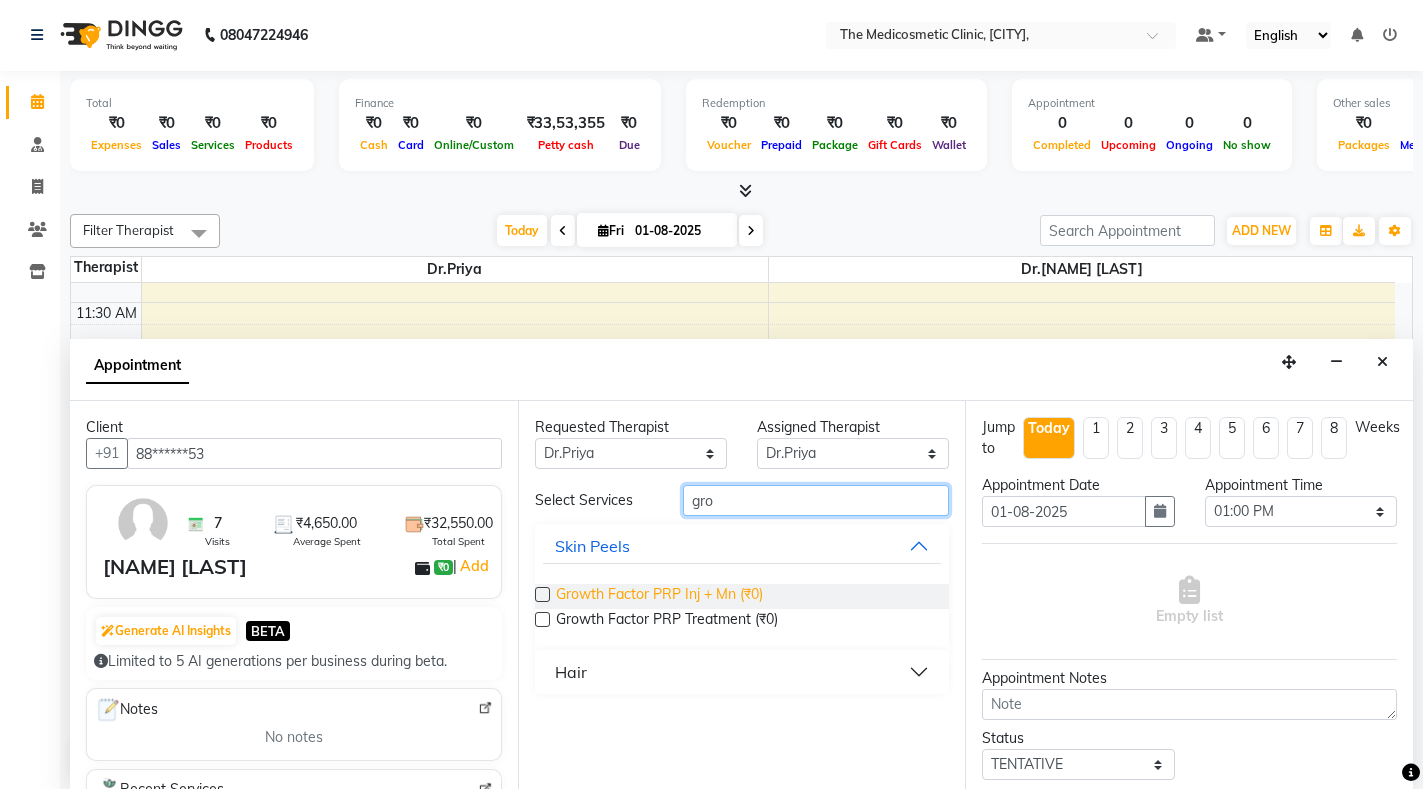 type on "gro" 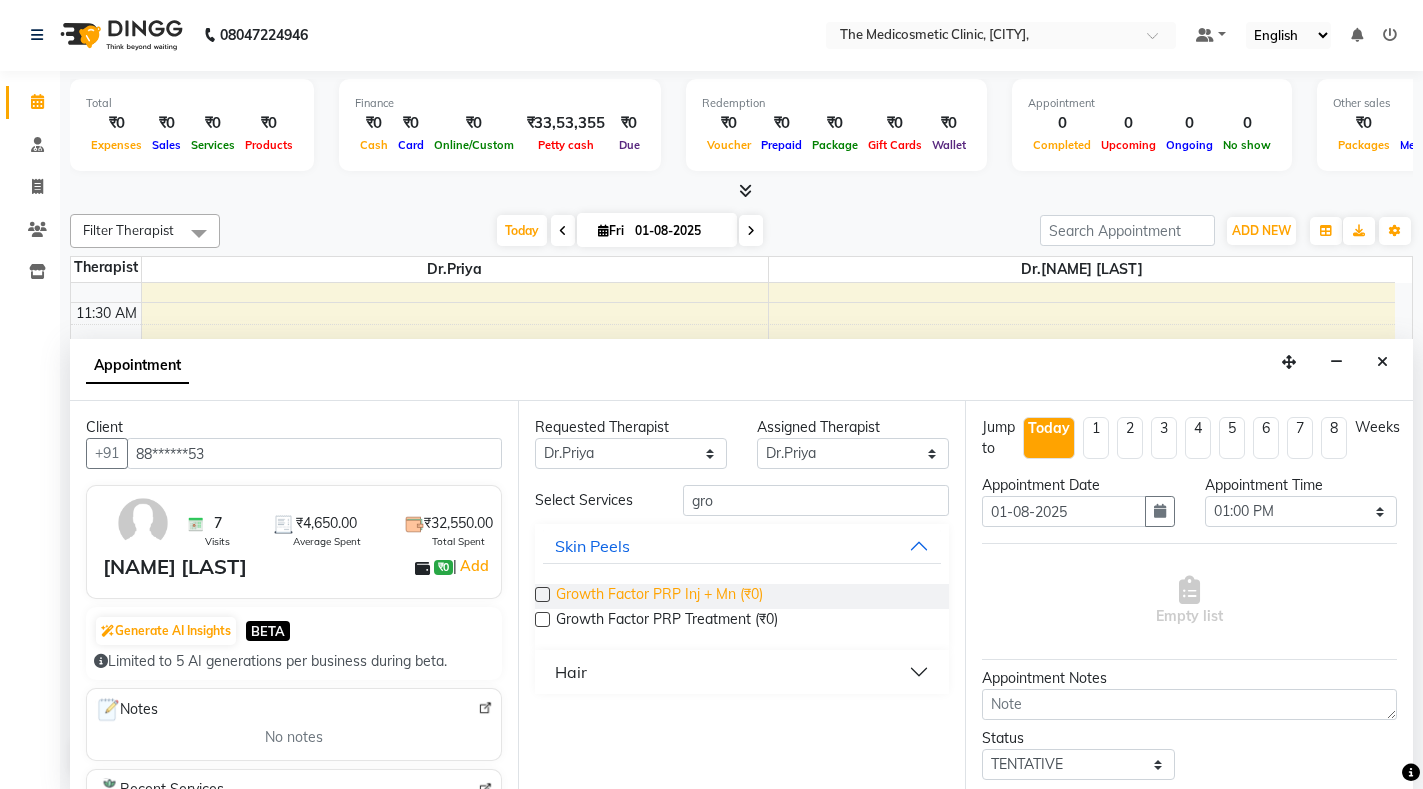 click on "Growth Factor PRP Inj + Mn (₹0)" at bounding box center (659, 596) 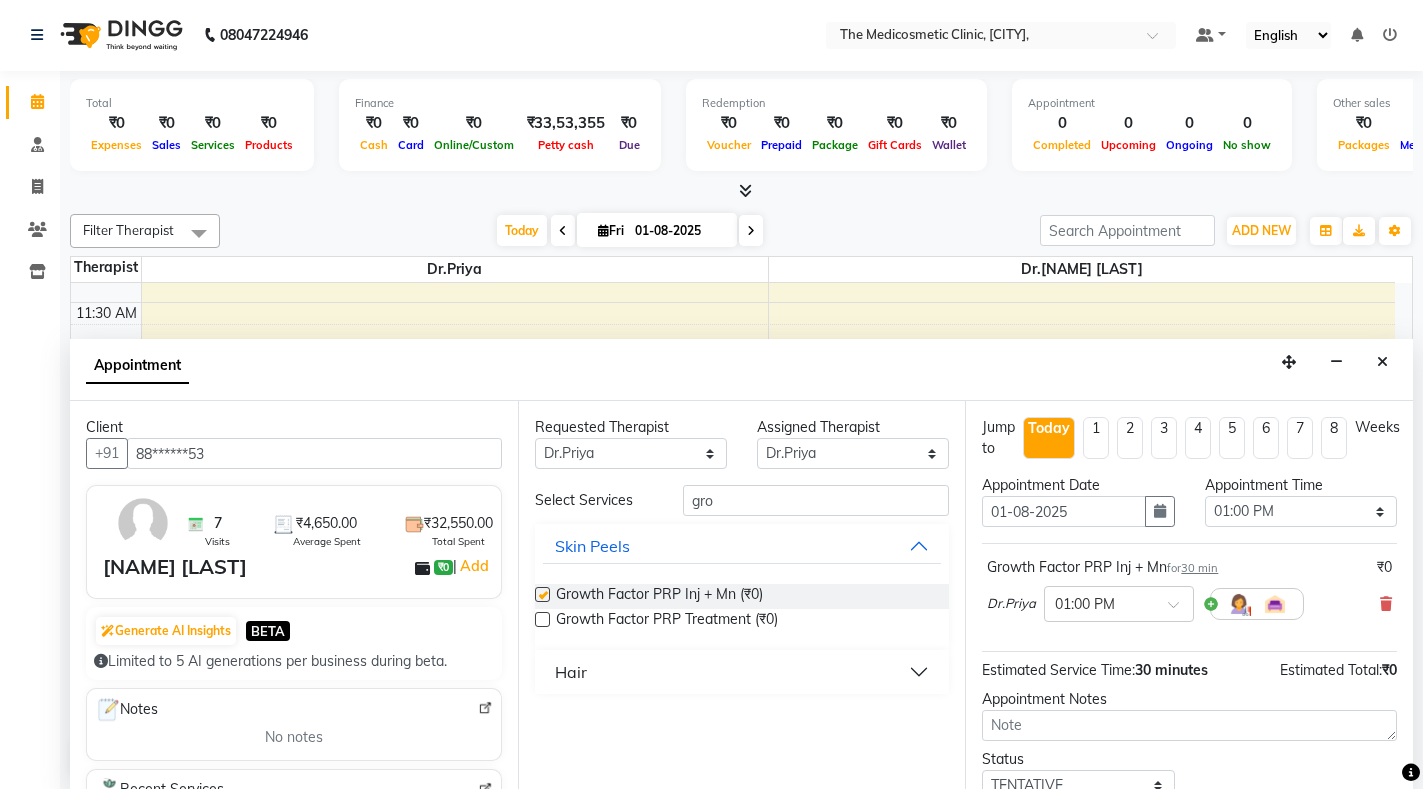 checkbox on "false" 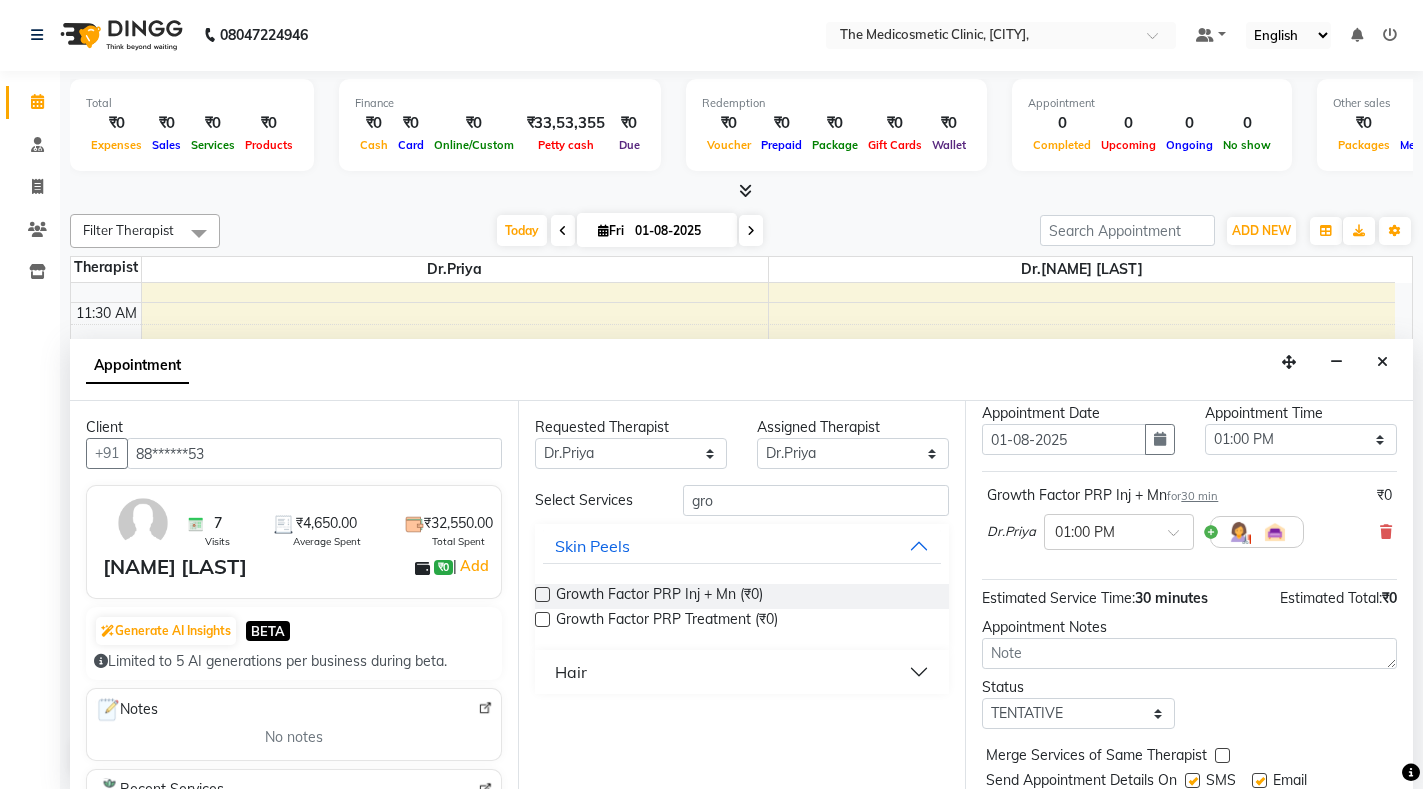 scroll, scrollTop: 155, scrollLeft: 0, axis: vertical 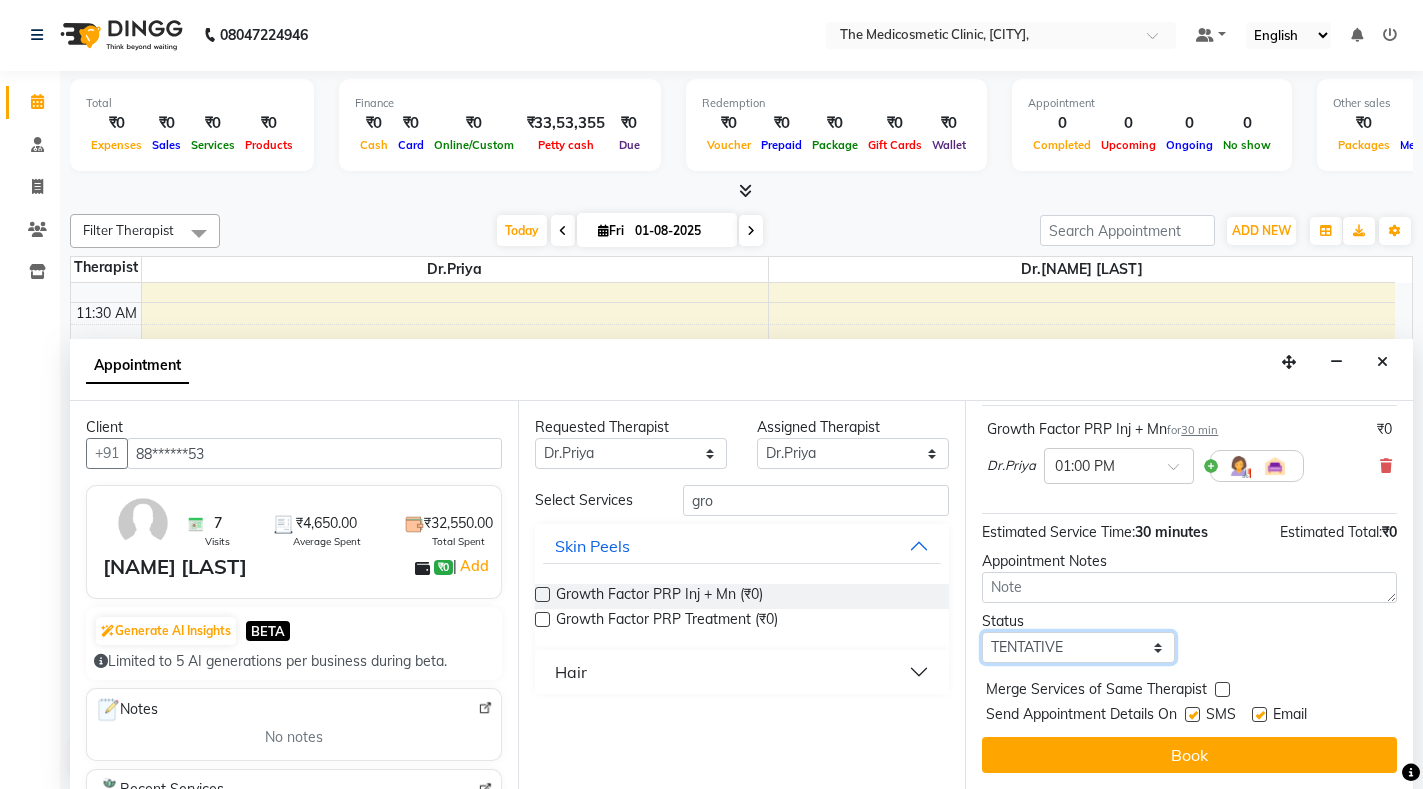click on "Select TENTATIVE CONFIRM CHECK-IN UPCOMING" at bounding box center [1078, 647] 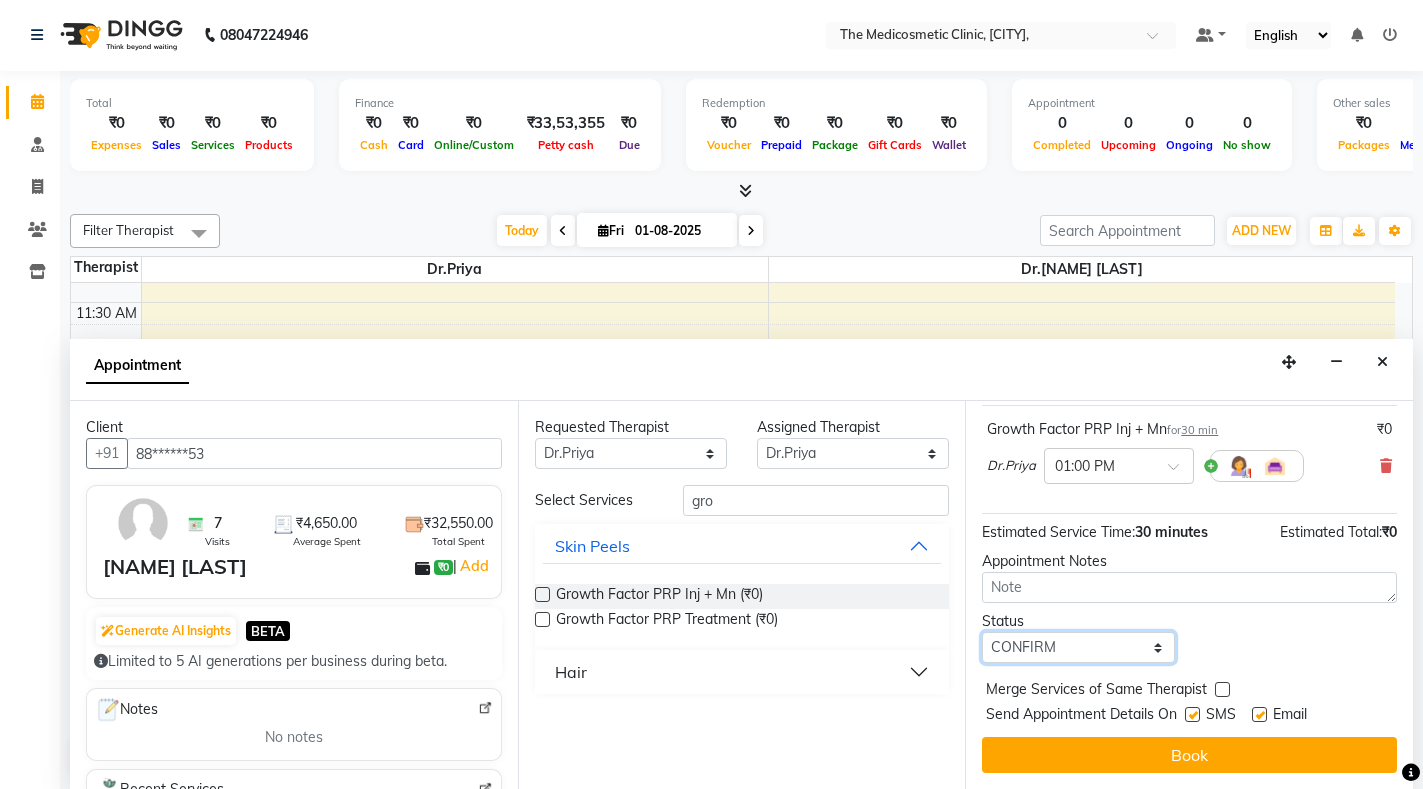 click on "Select TENTATIVE CONFIRM CHECK-IN UPCOMING" at bounding box center [1078, 647] 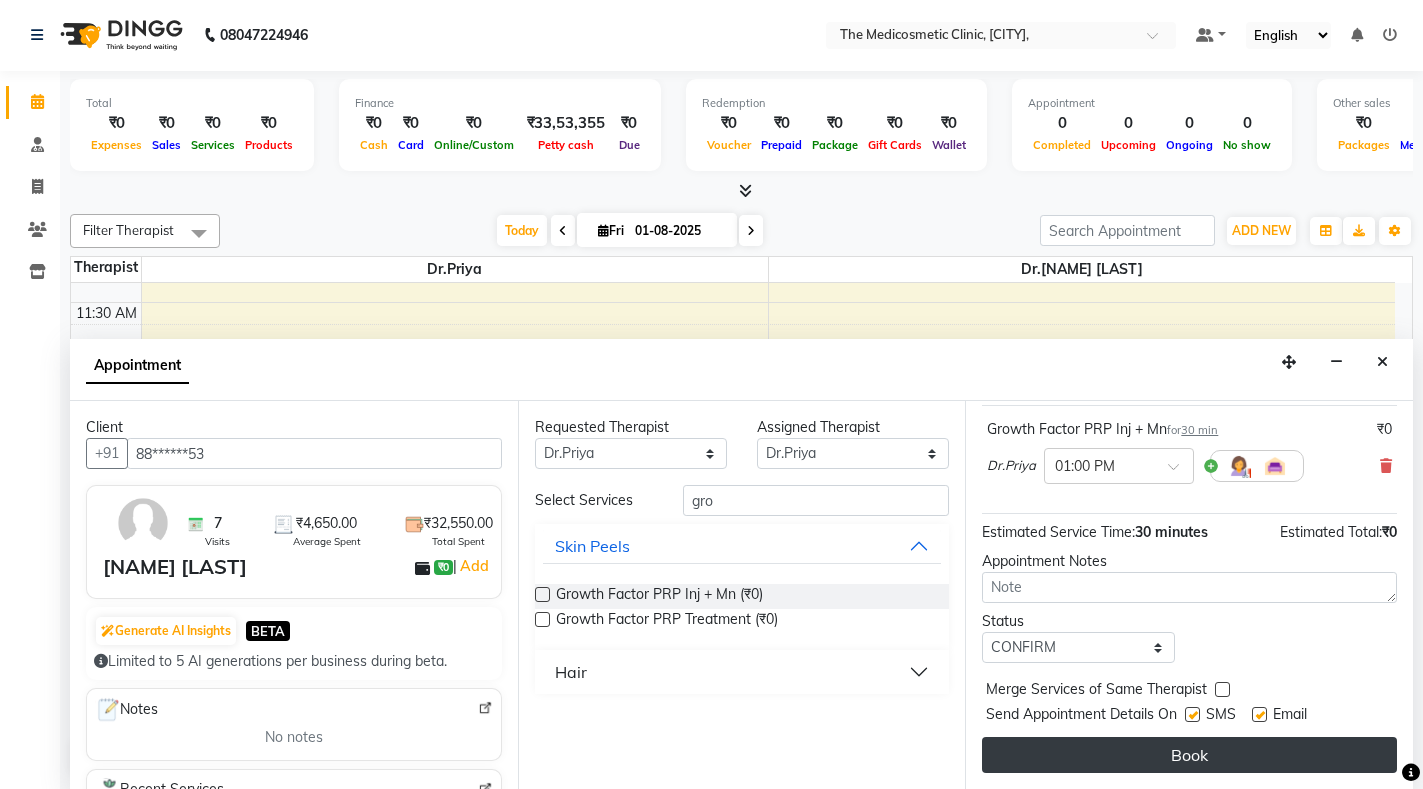 click on "Book" at bounding box center (1189, 755) 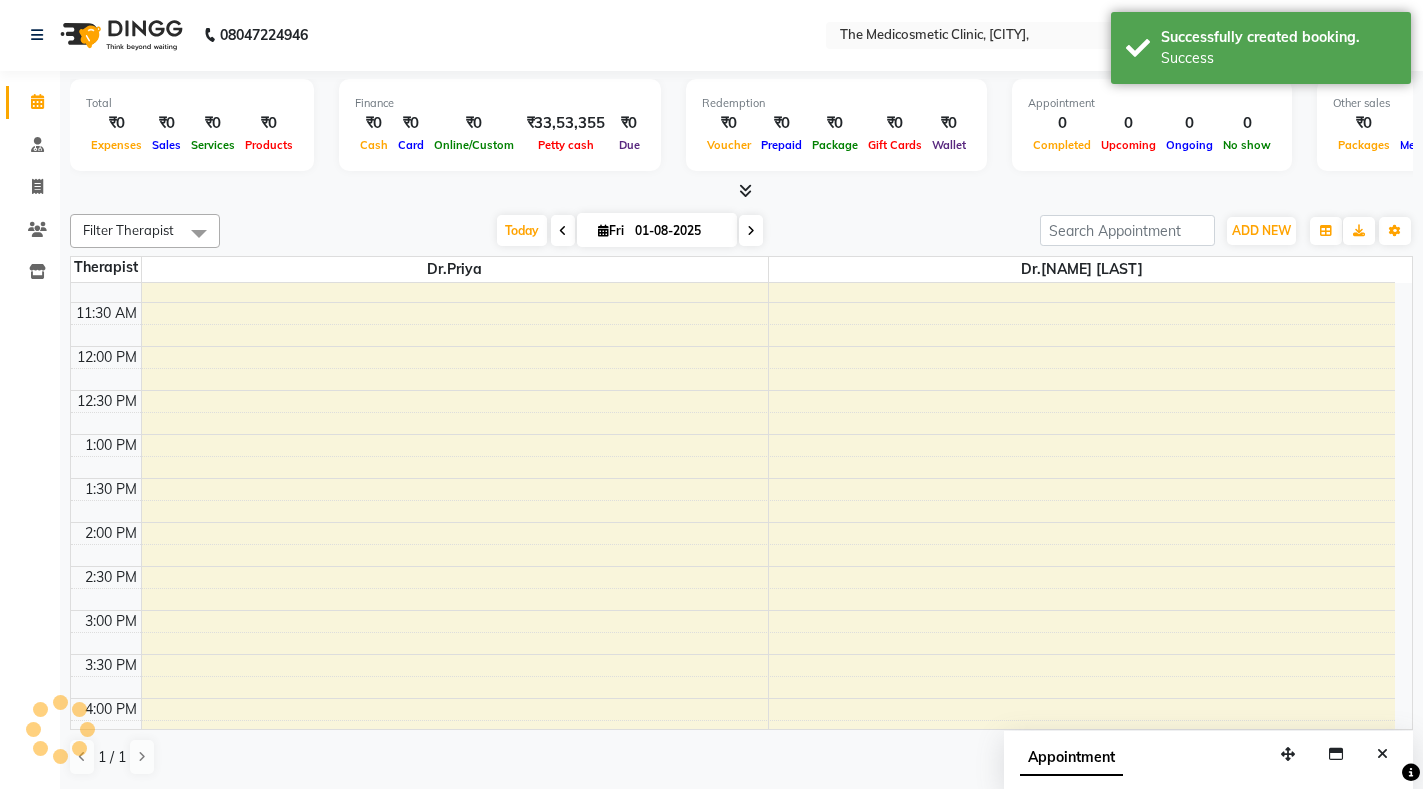 scroll, scrollTop: 0, scrollLeft: 0, axis: both 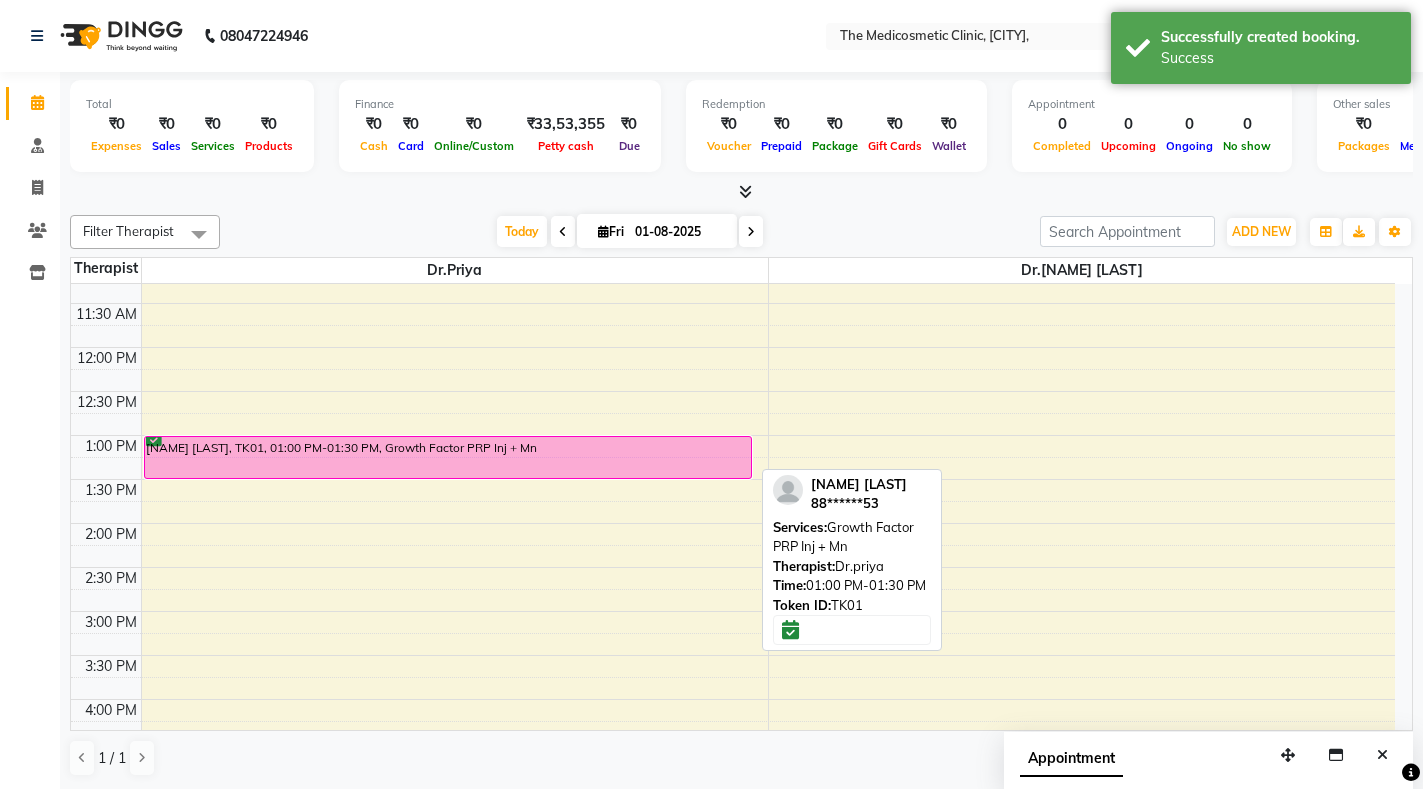 click on "[NAME] [LAST], TK01, 01:00 PM-01:30 PM, Growth Factor PRP Inj + Mn" at bounding box center [448, 457] 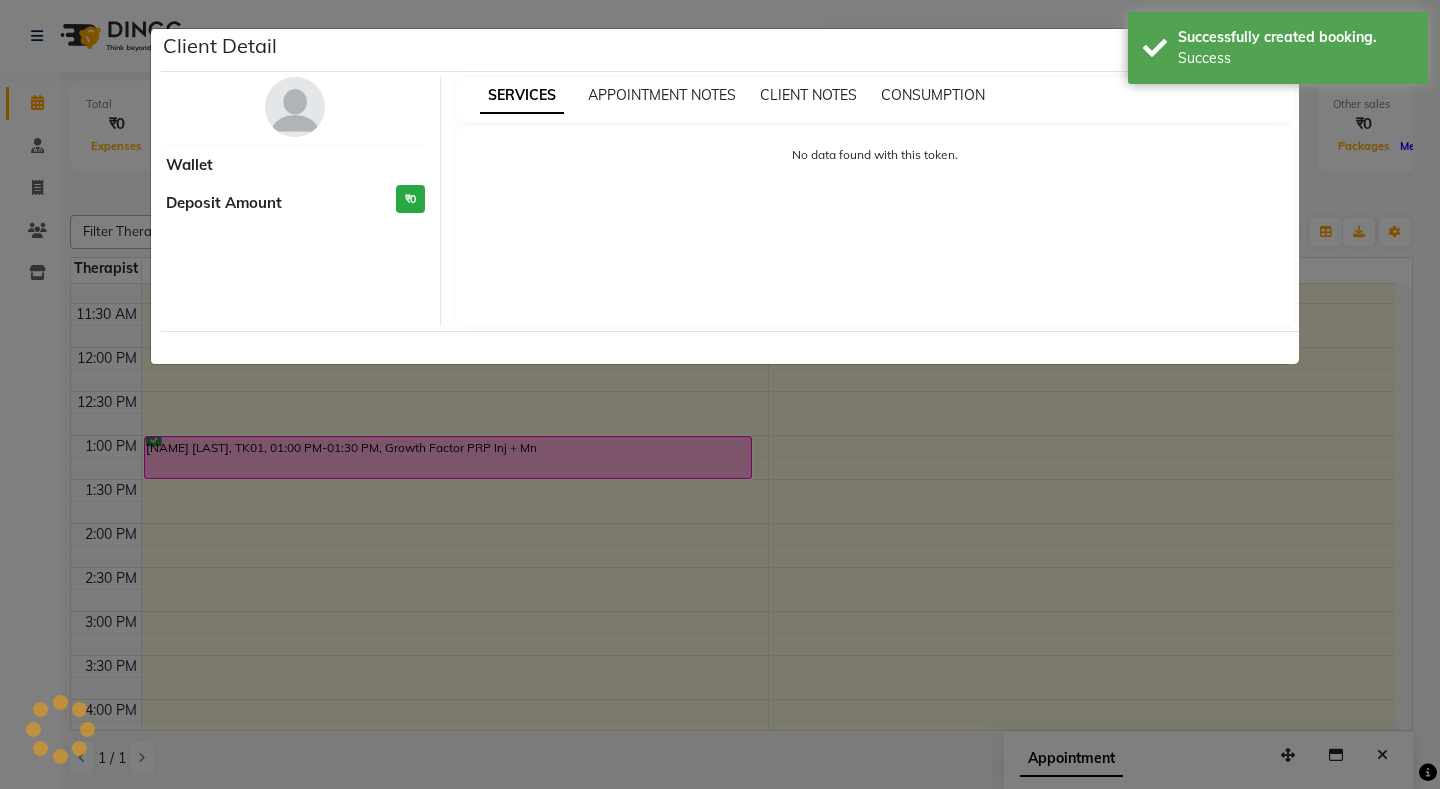 select on "6" 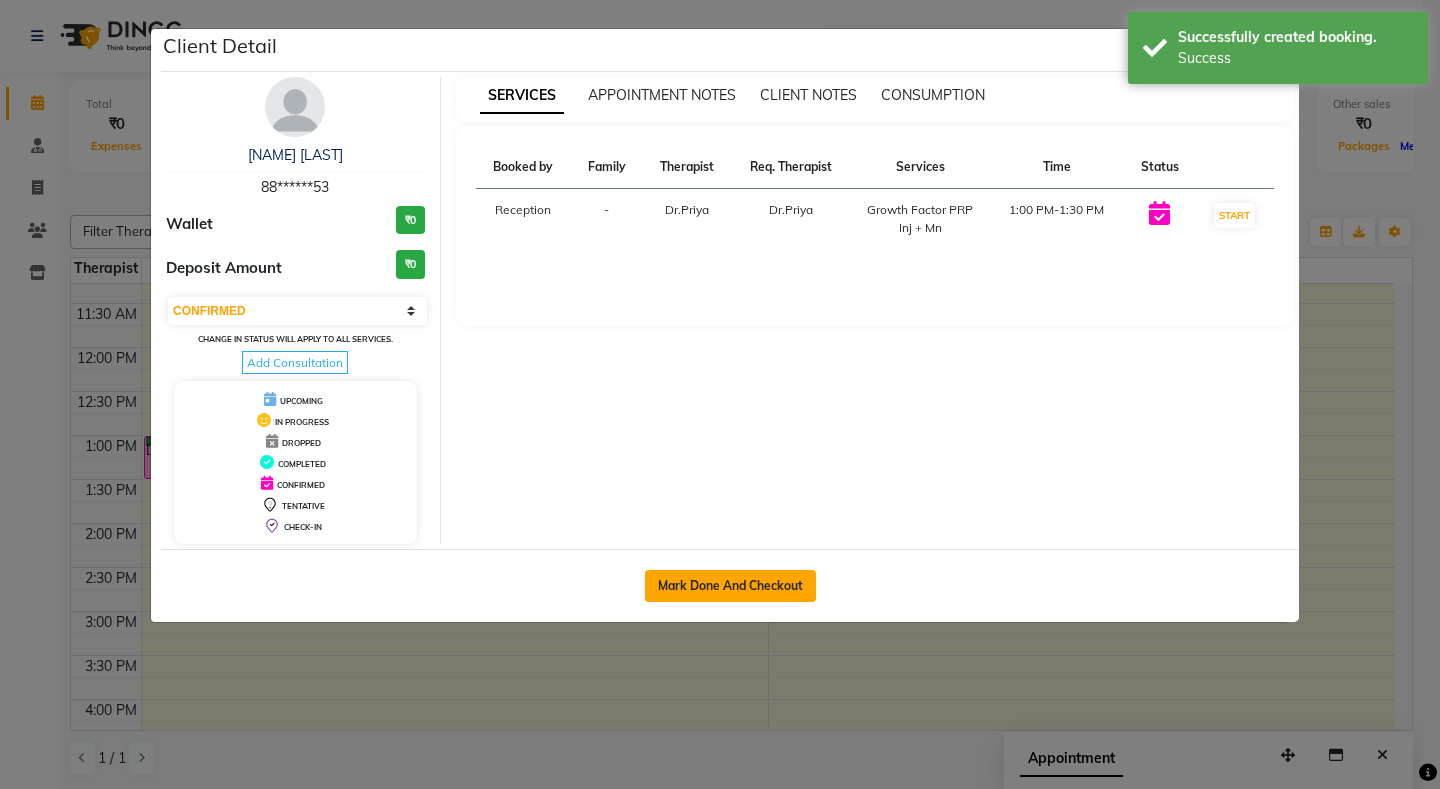 click on "Mark Done And Checkout" 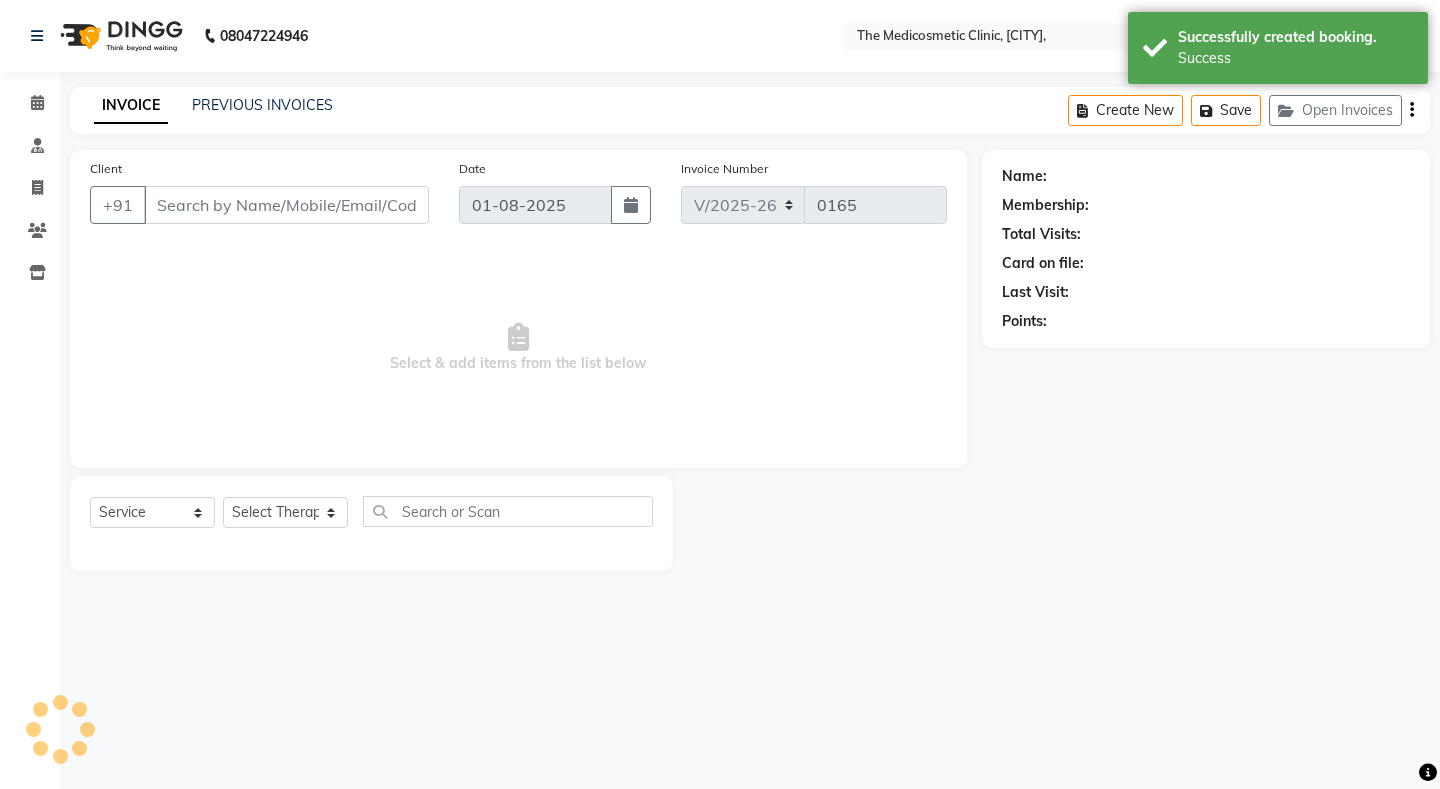 select on "P" 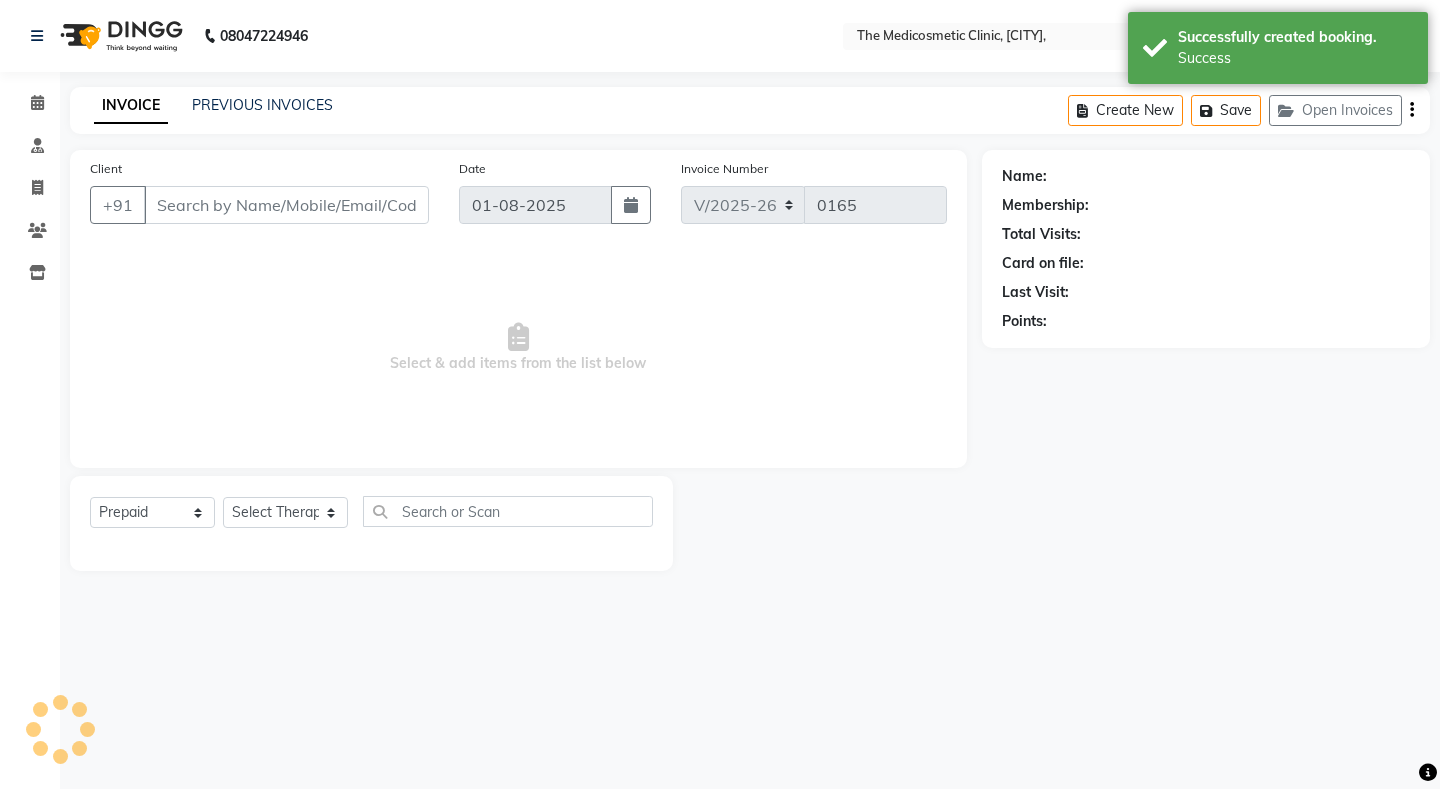 type on "88******53" 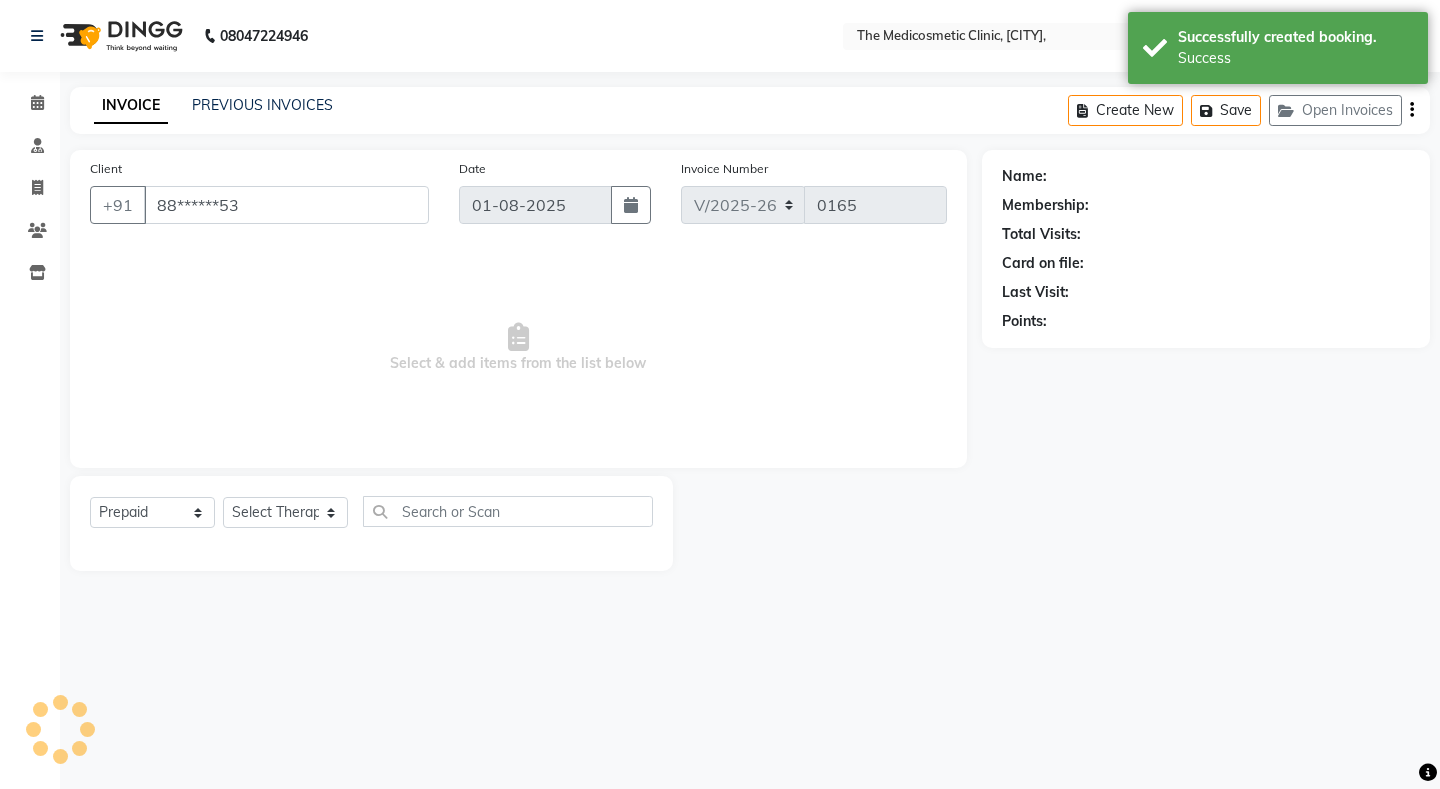 select on "28876" 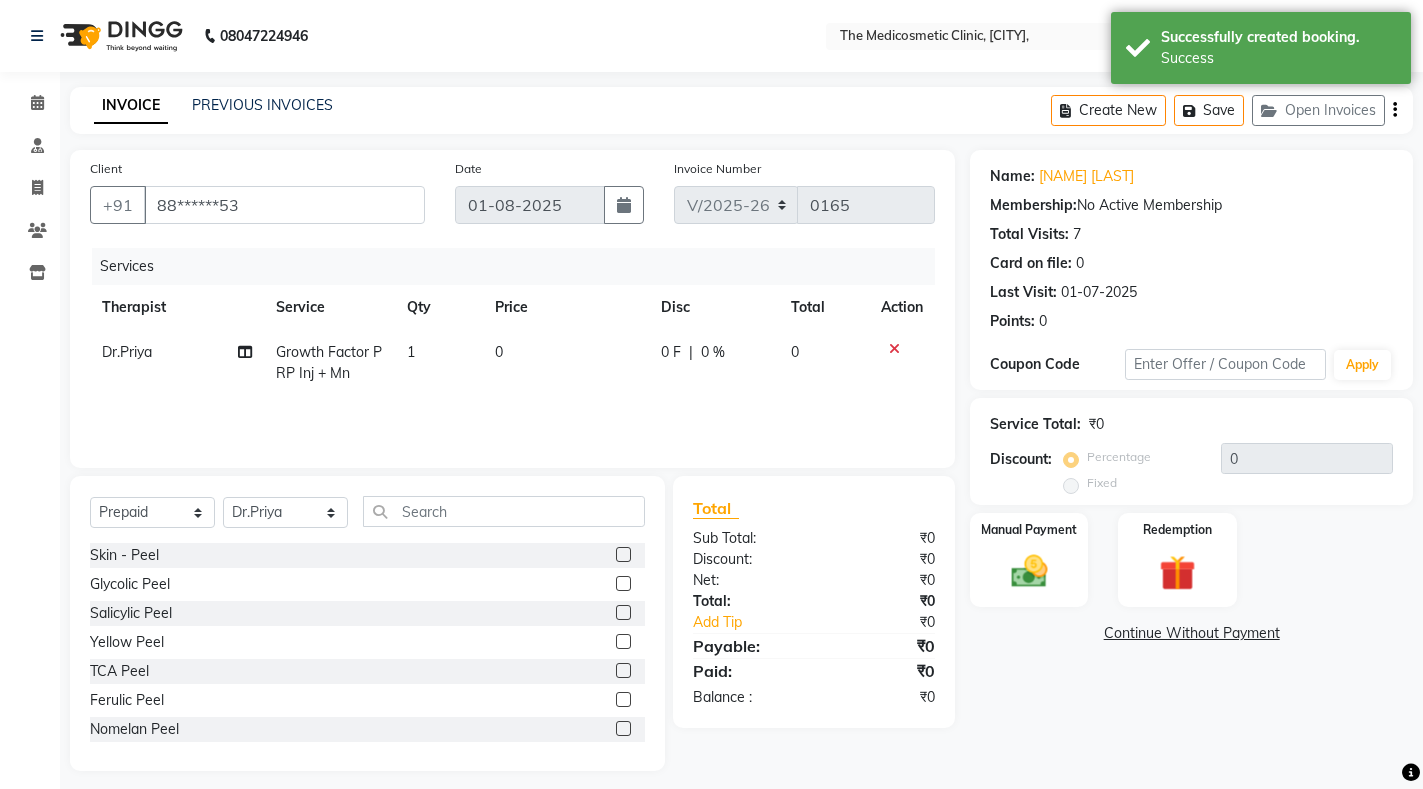 click on "0" 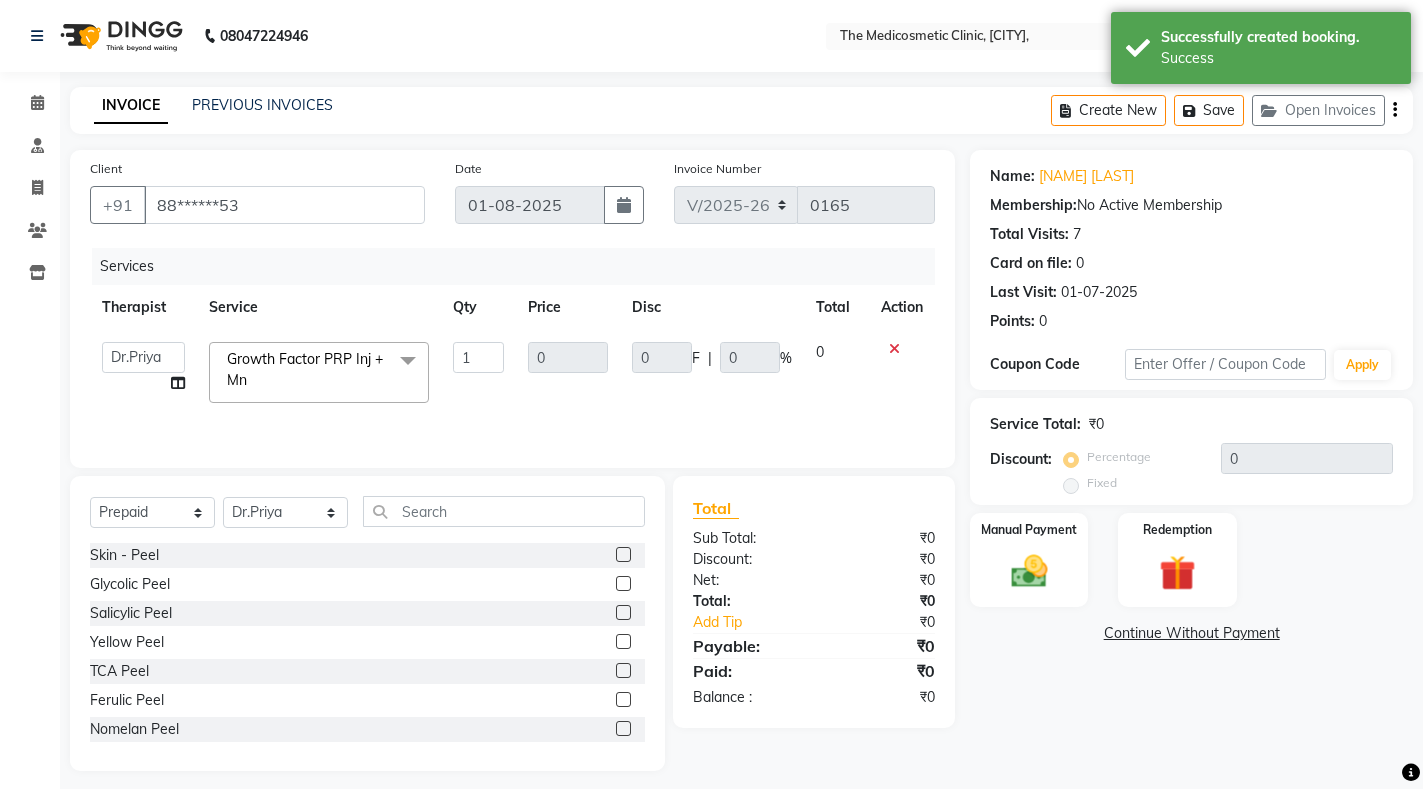 click on "0" 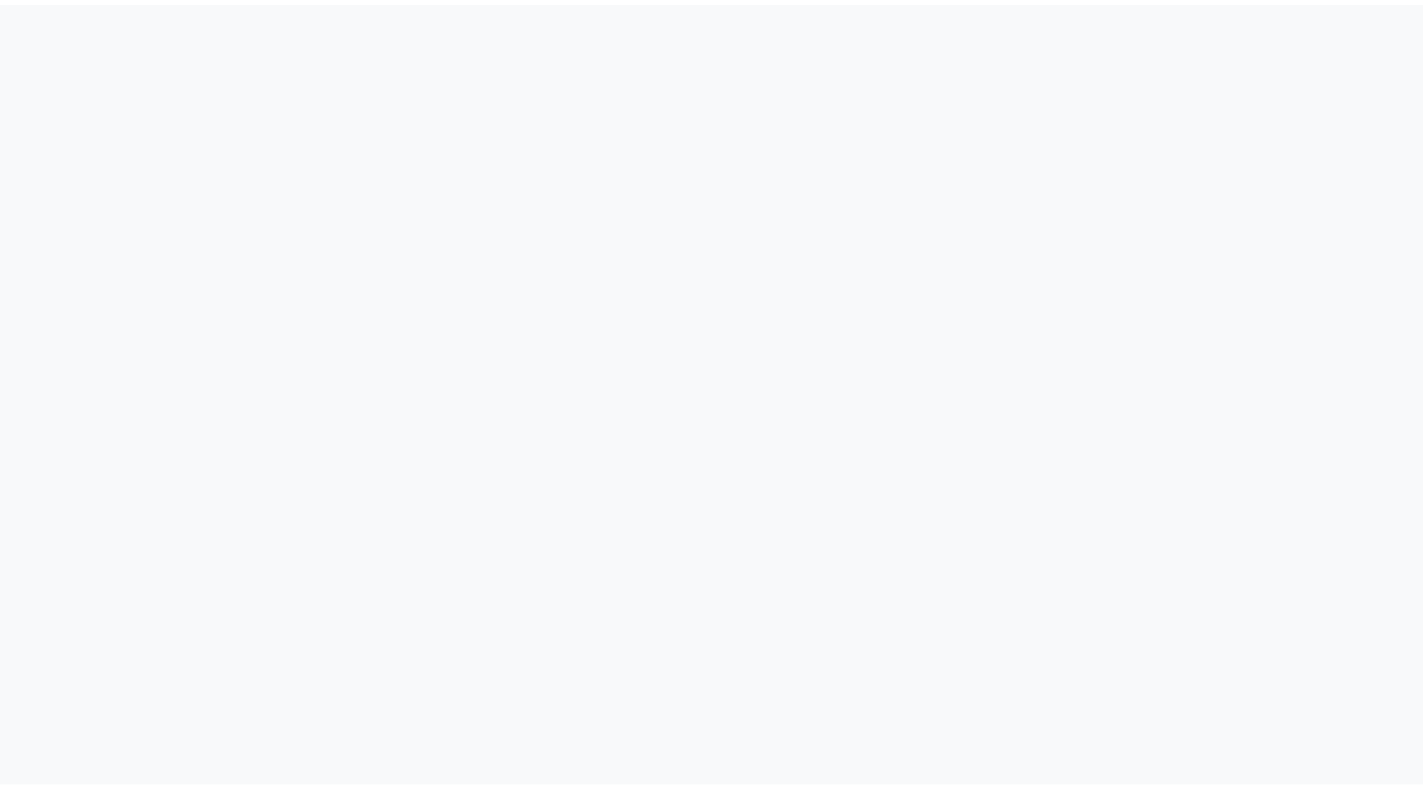 scroll, scrollTop: 0, scrollLeft: 0, axis: both 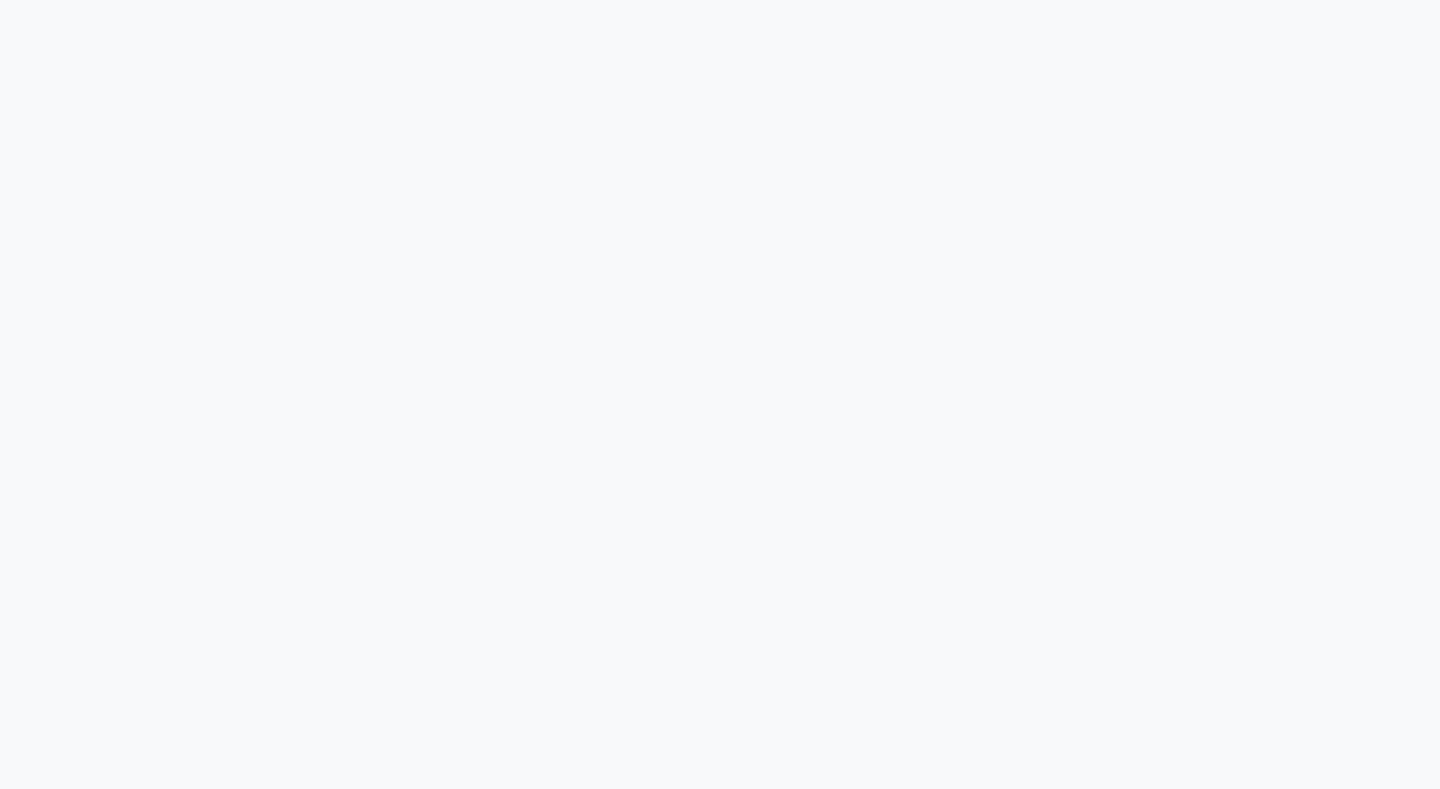 select on "service" 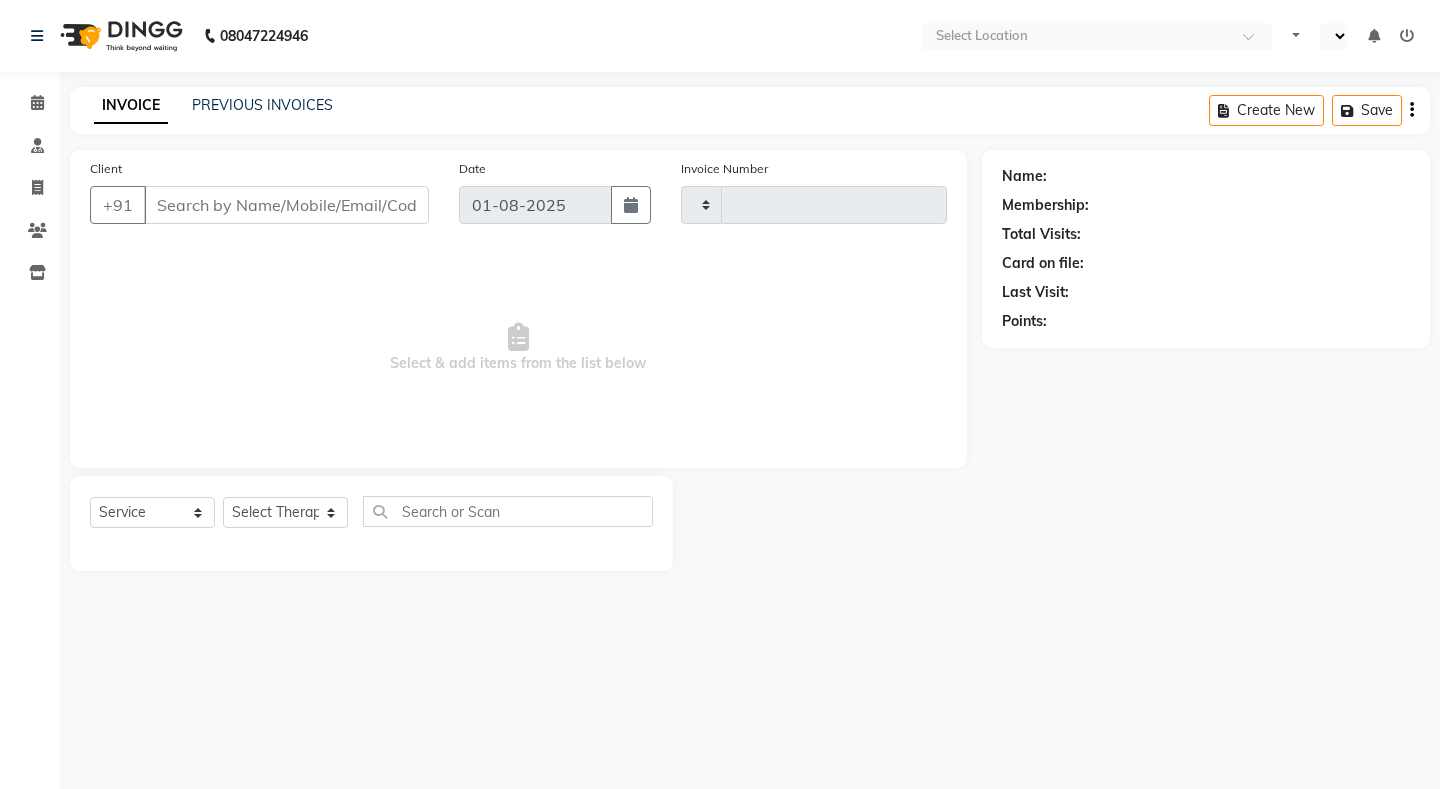 select on "en" 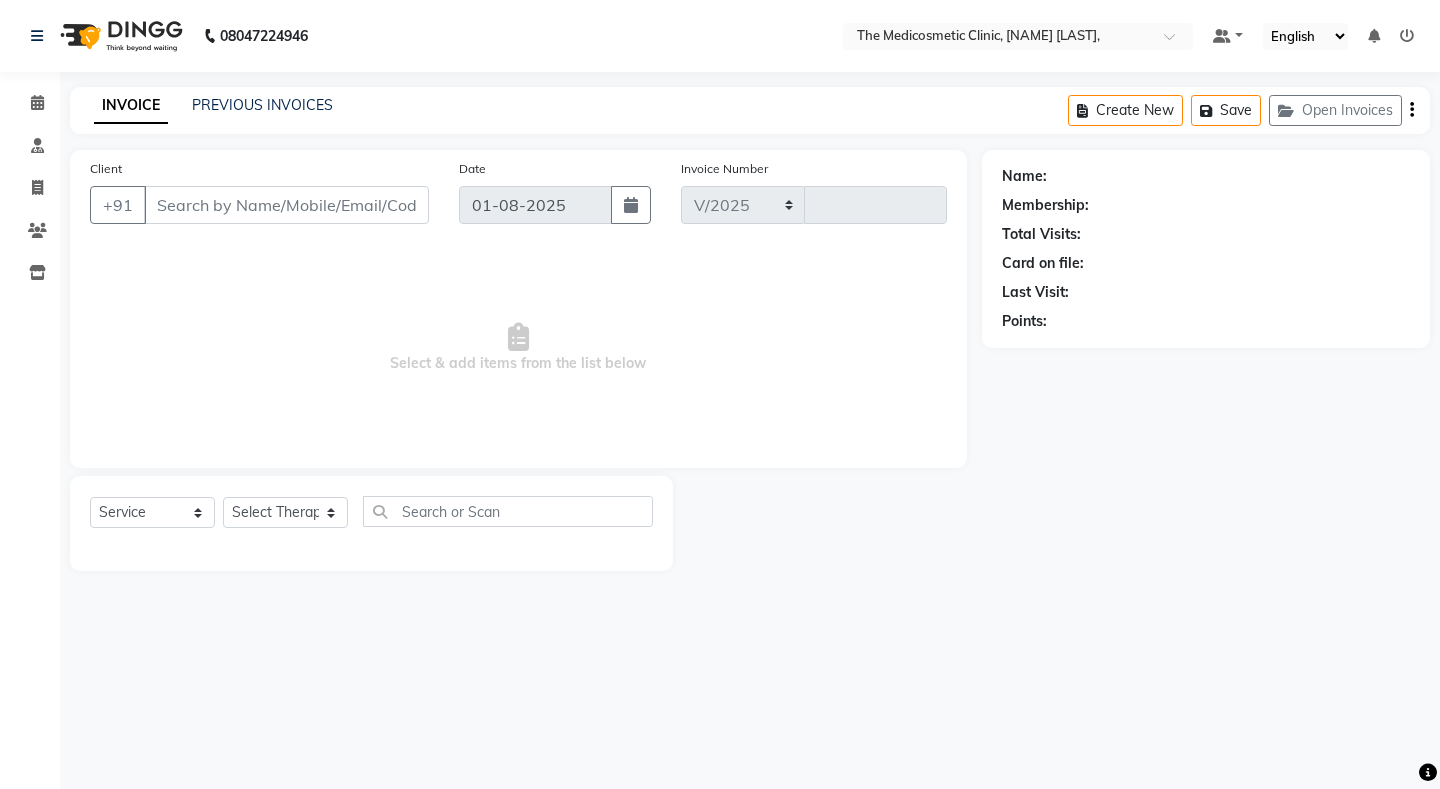 select on "621" 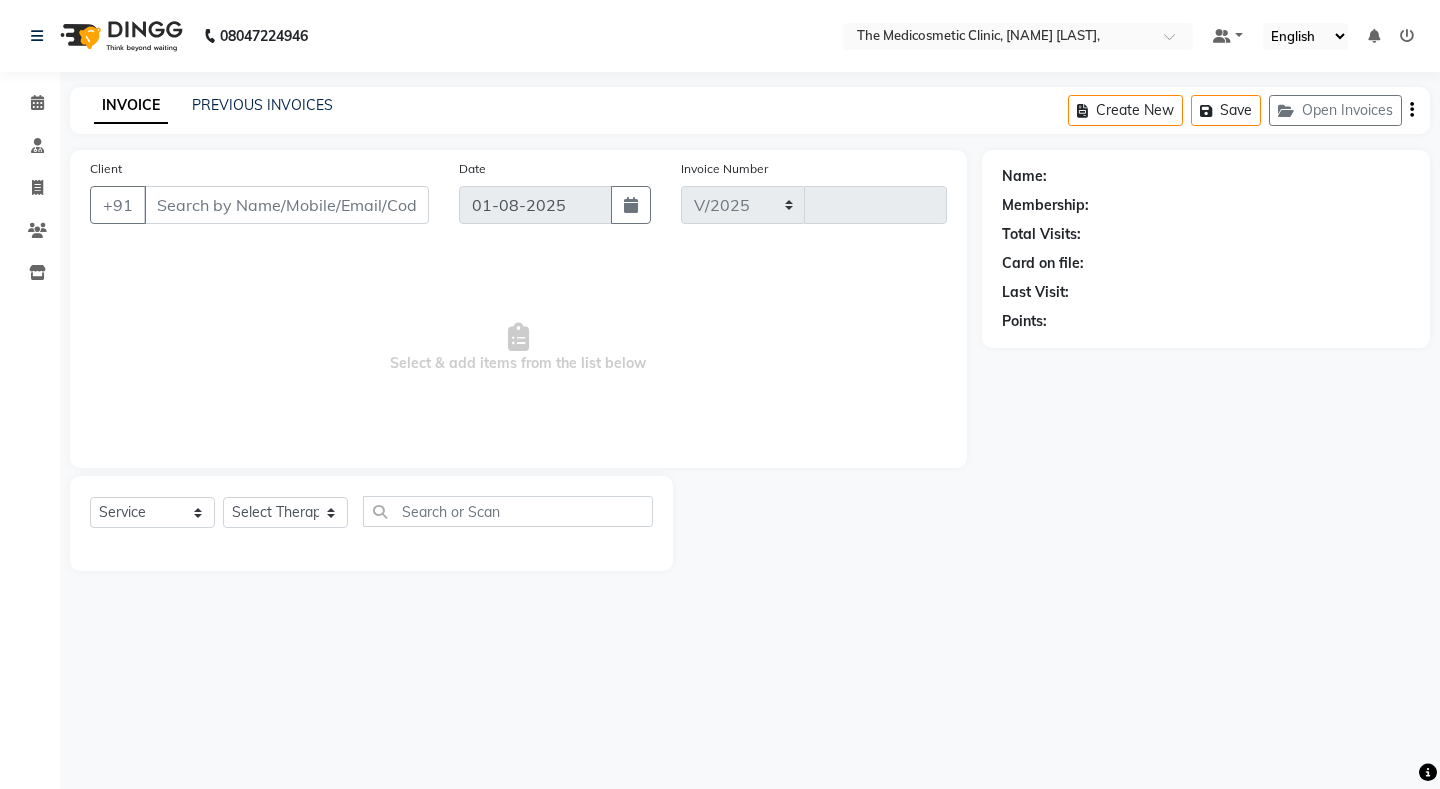type on "0165" 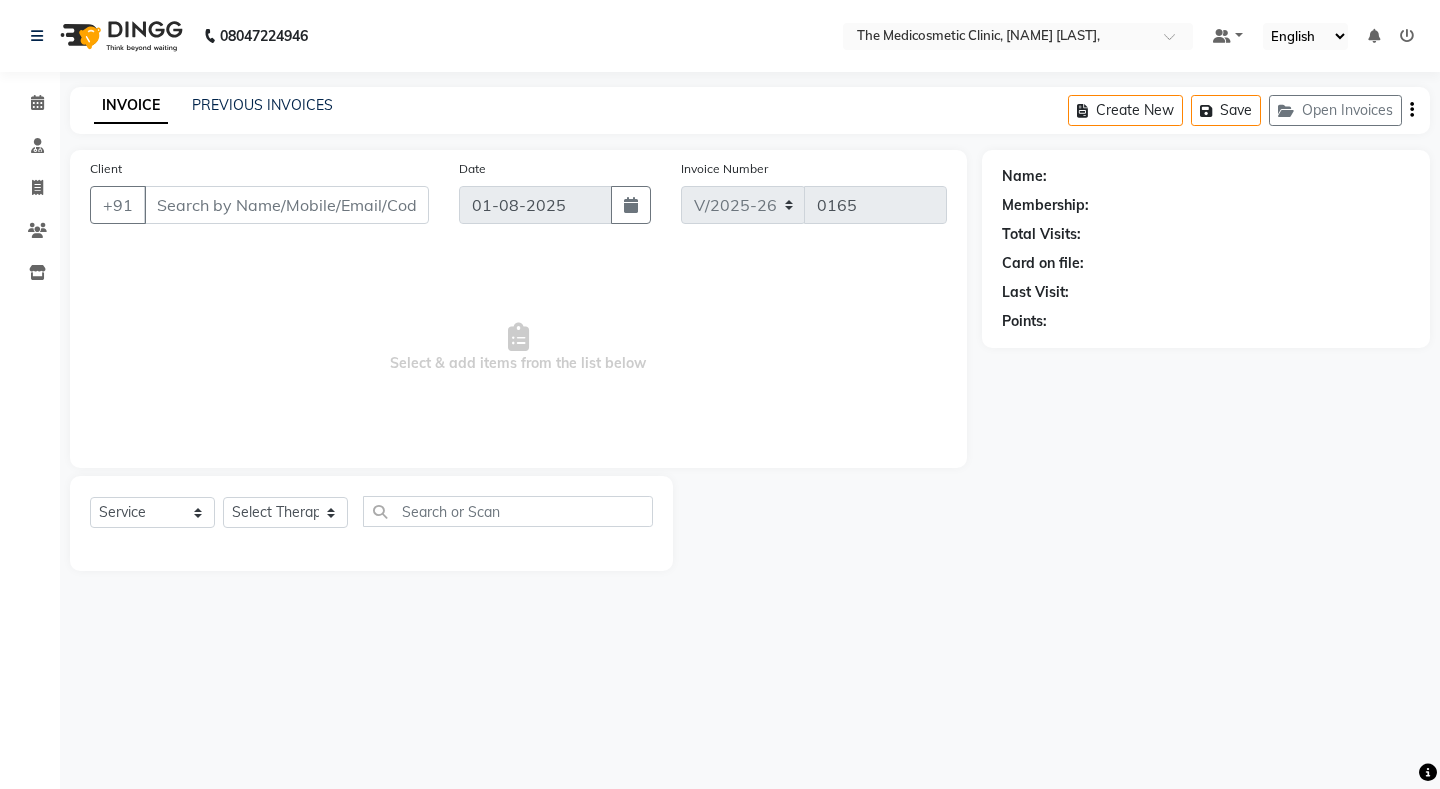 select on "P" 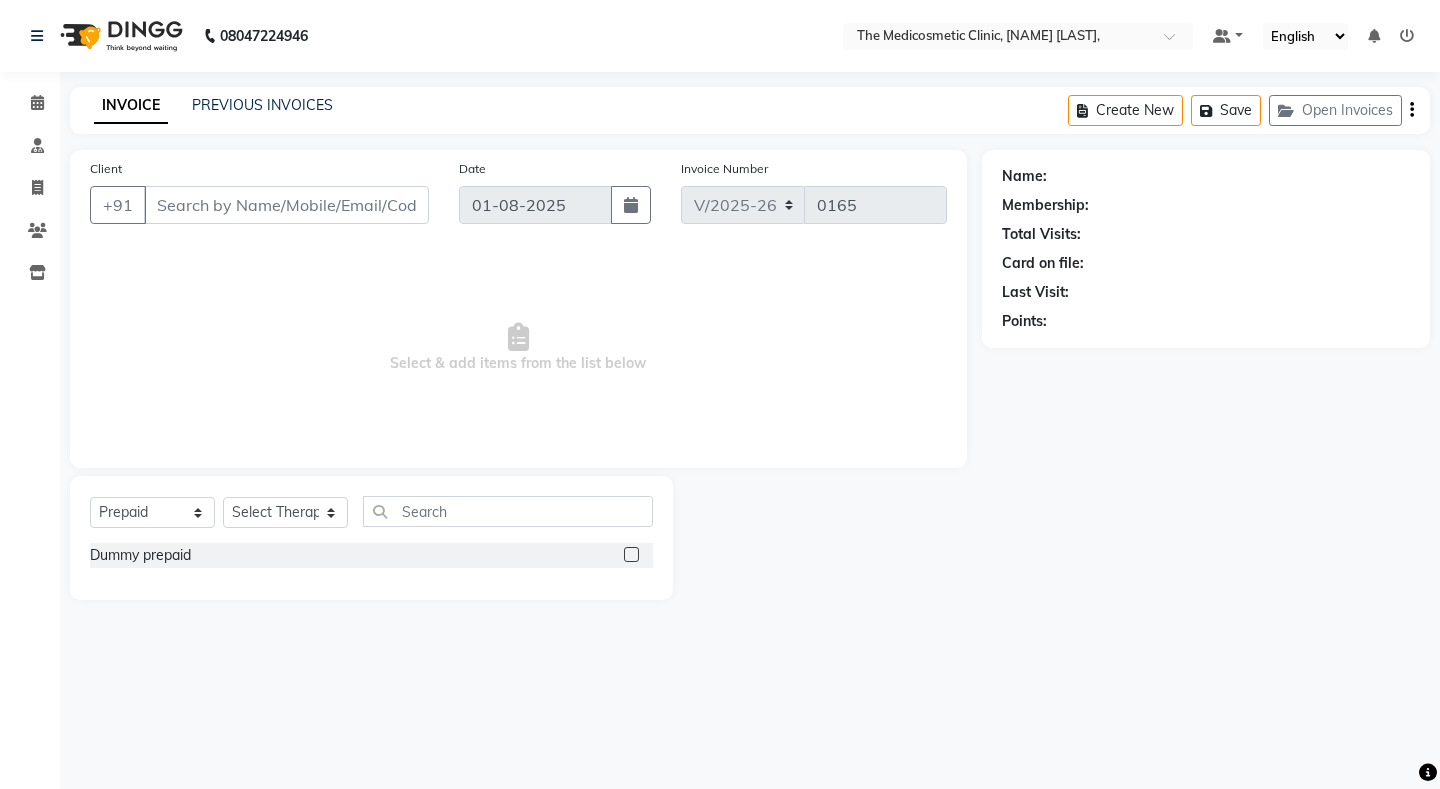 type on "88******53" 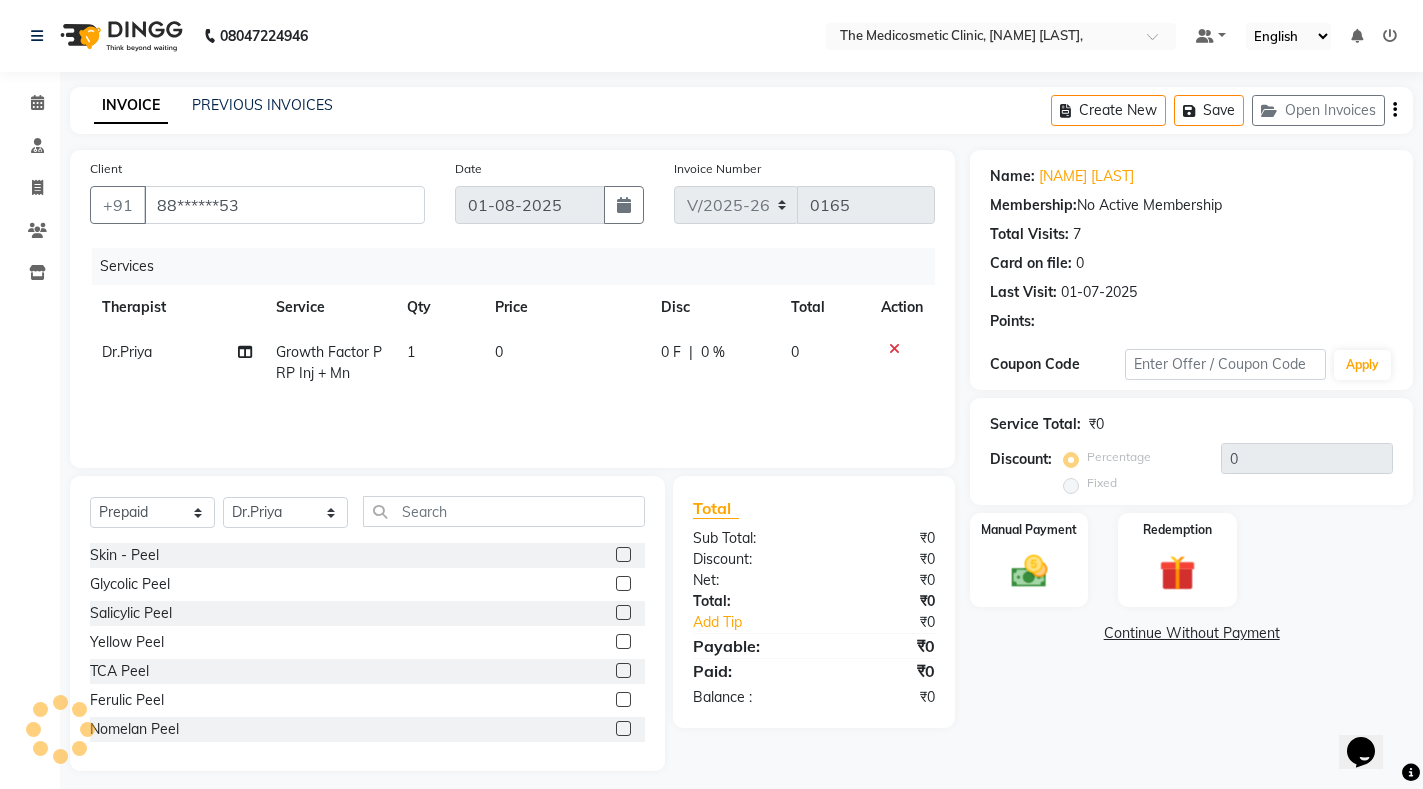 scroll, scrollTop: 0, scrollLeft: 0, axis: both 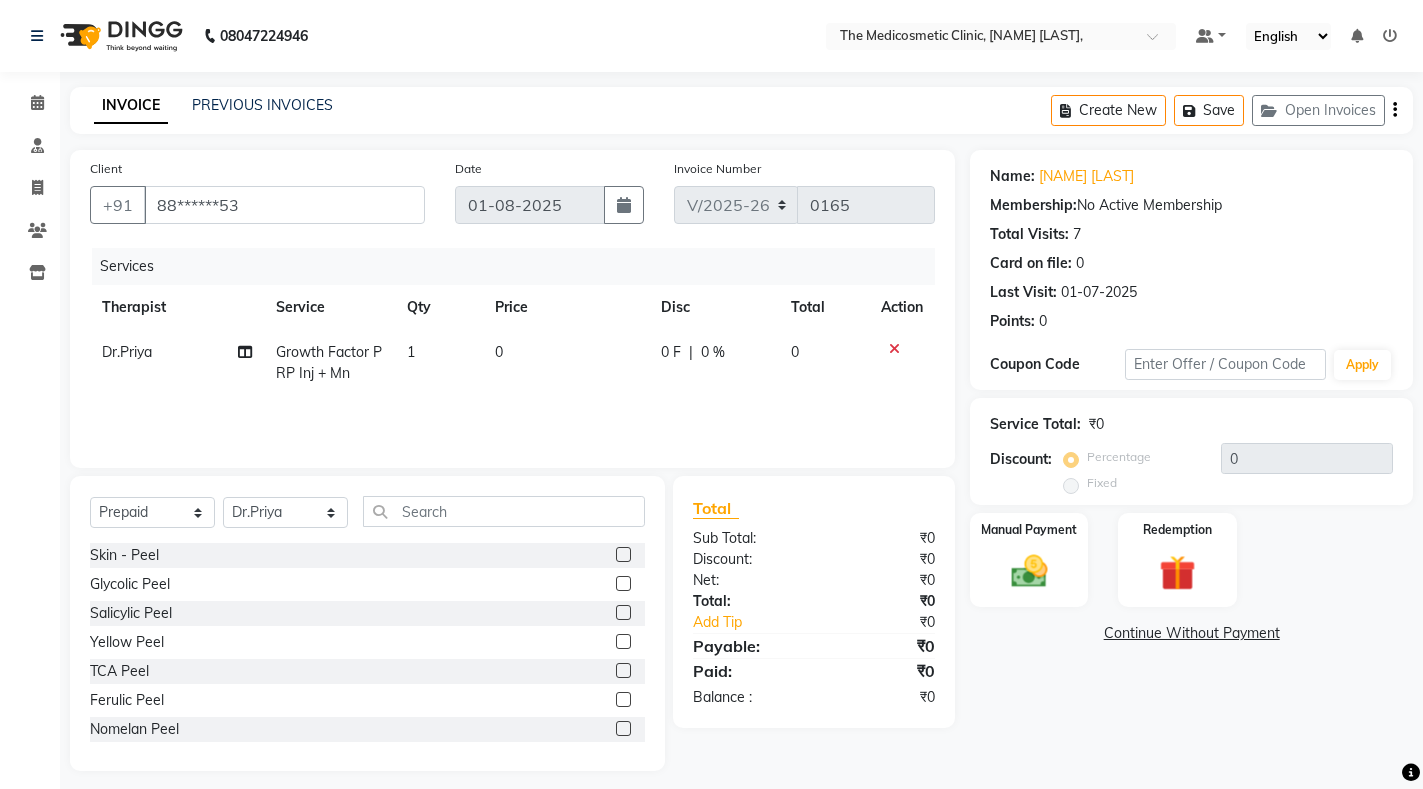 click on "0" 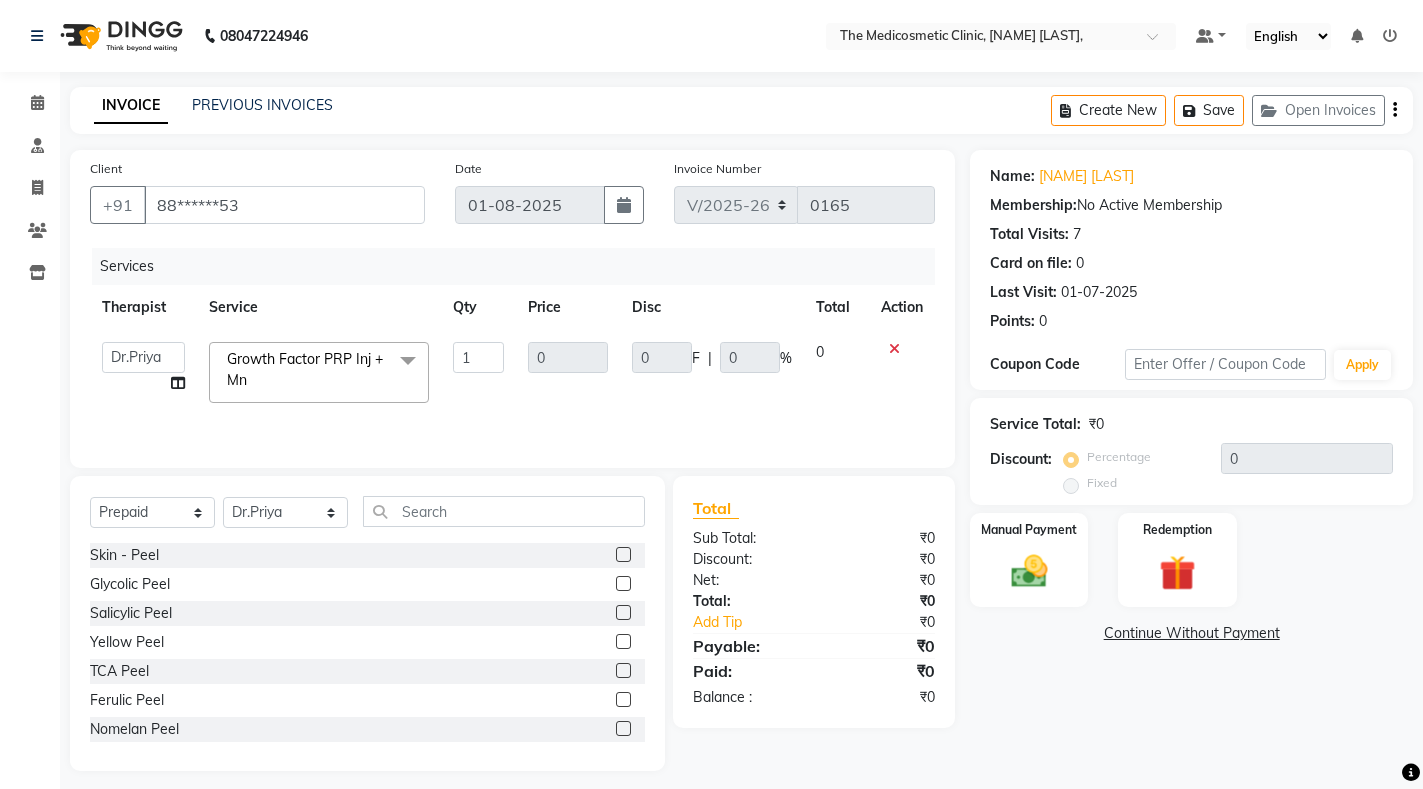 click on "0" 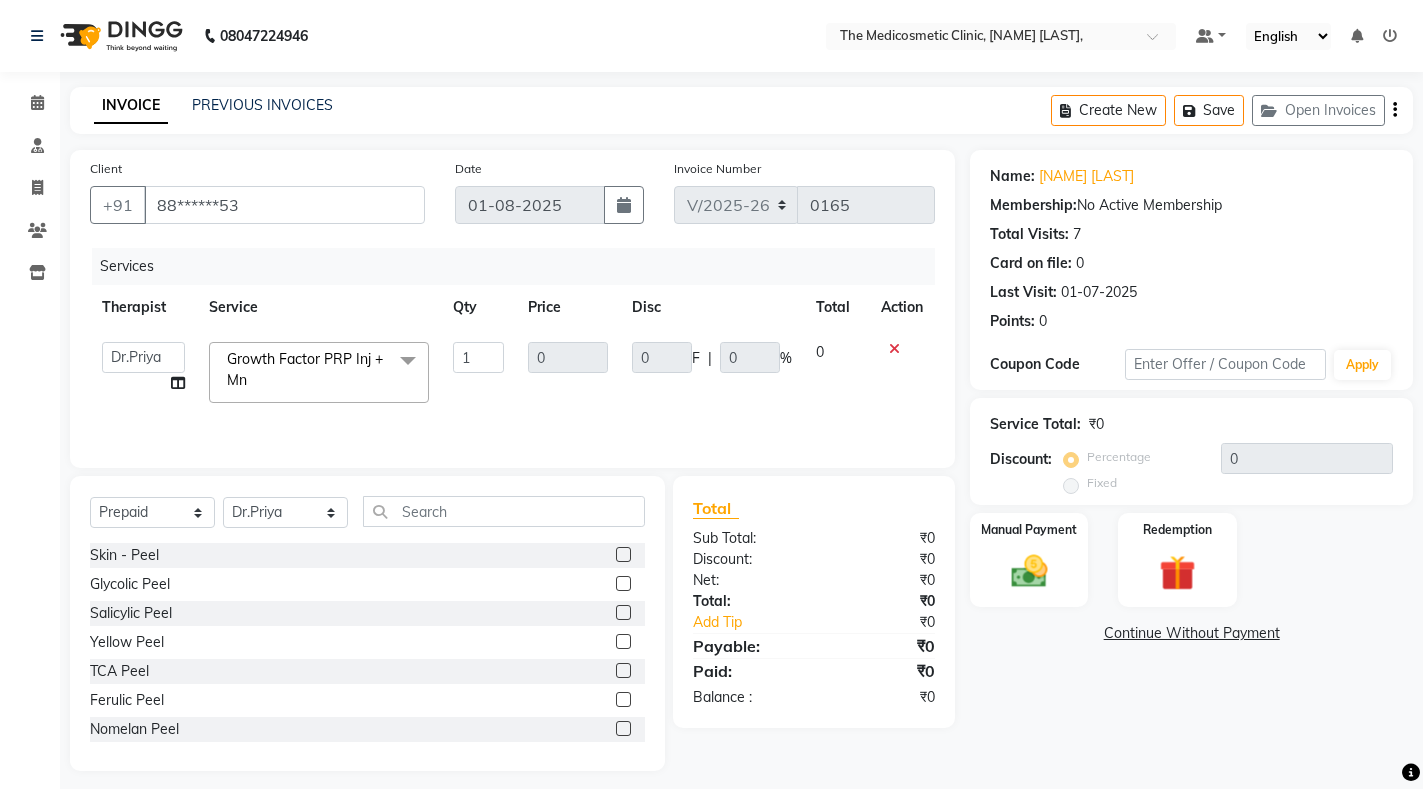 click at bounding box center (1390, 36) 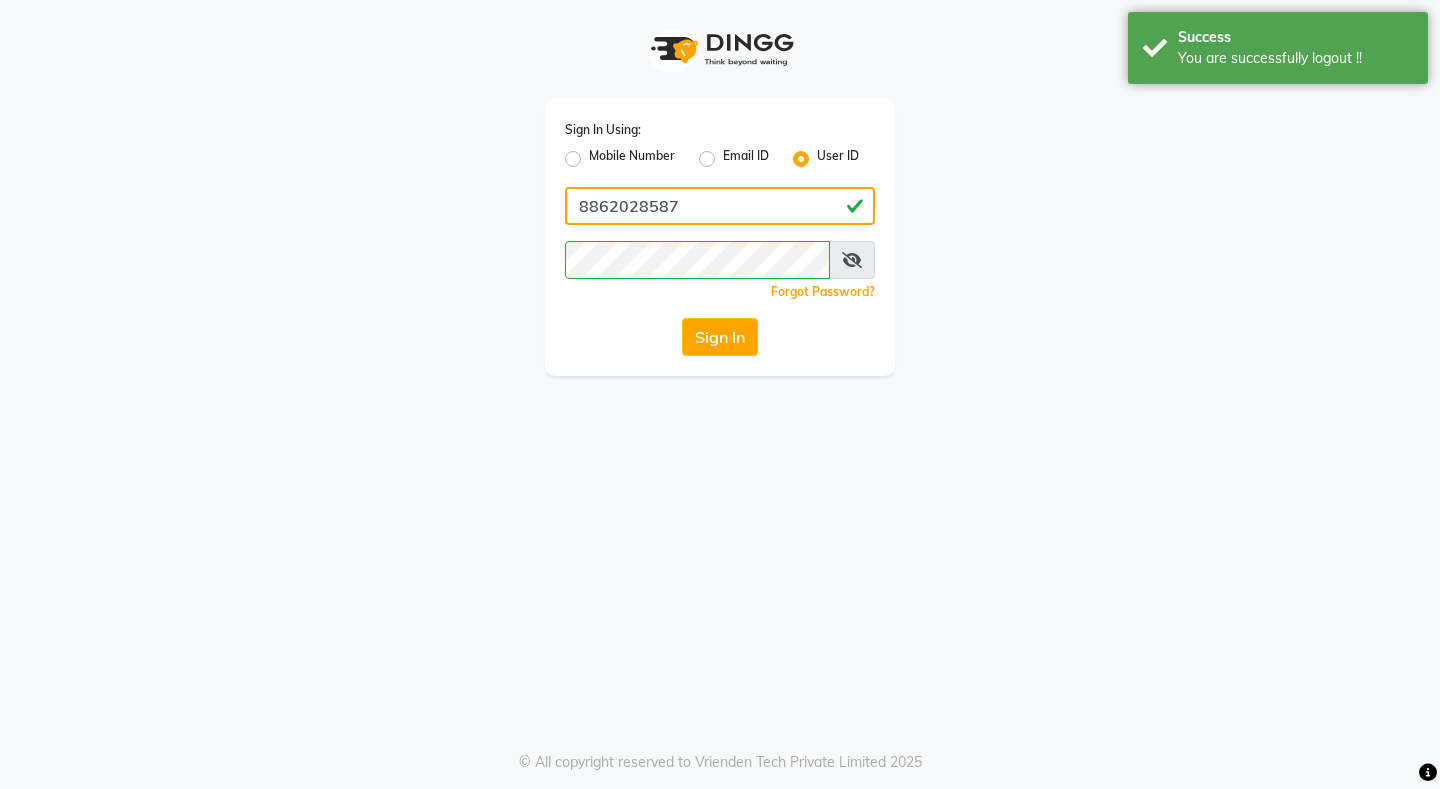 click on "8862028587" 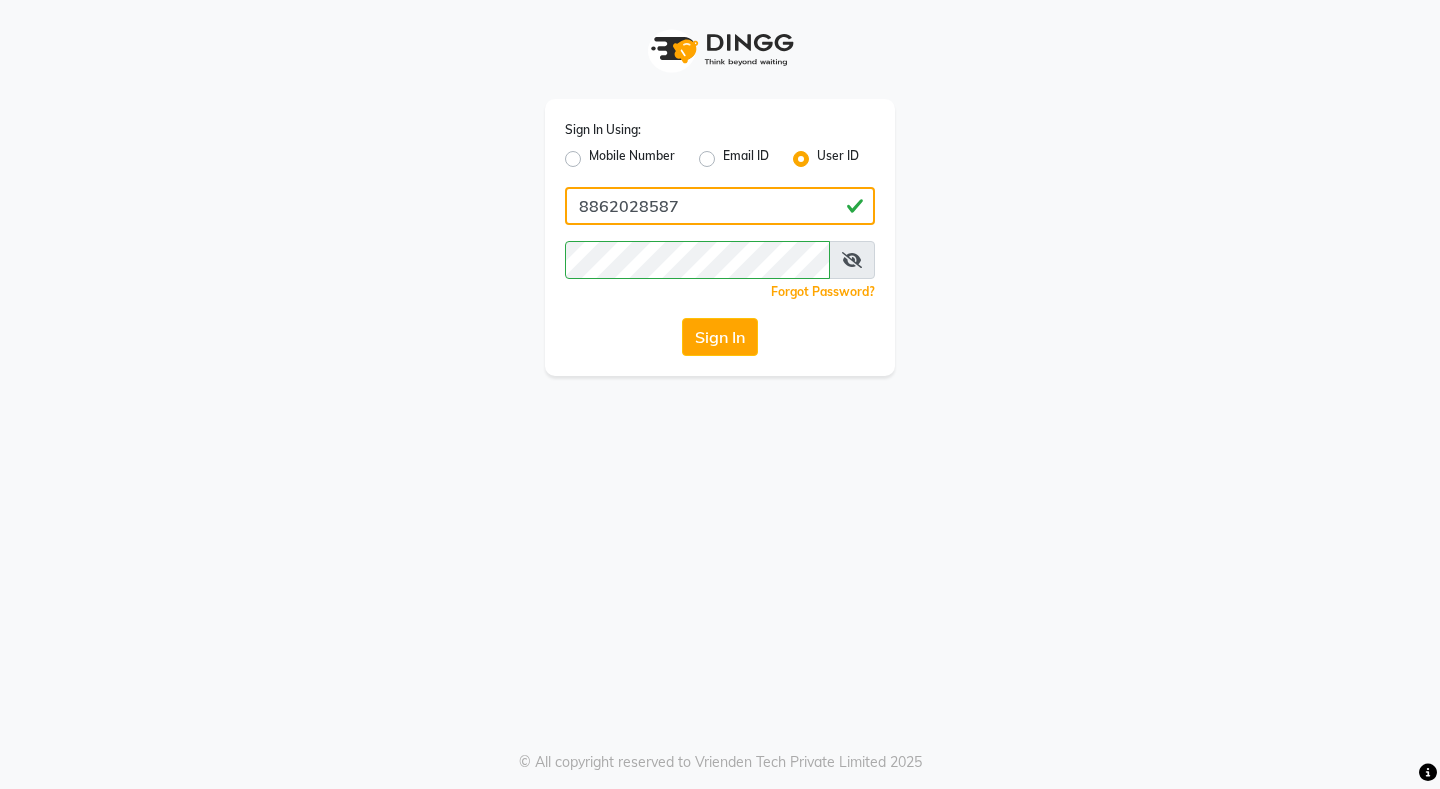 type on "medi" 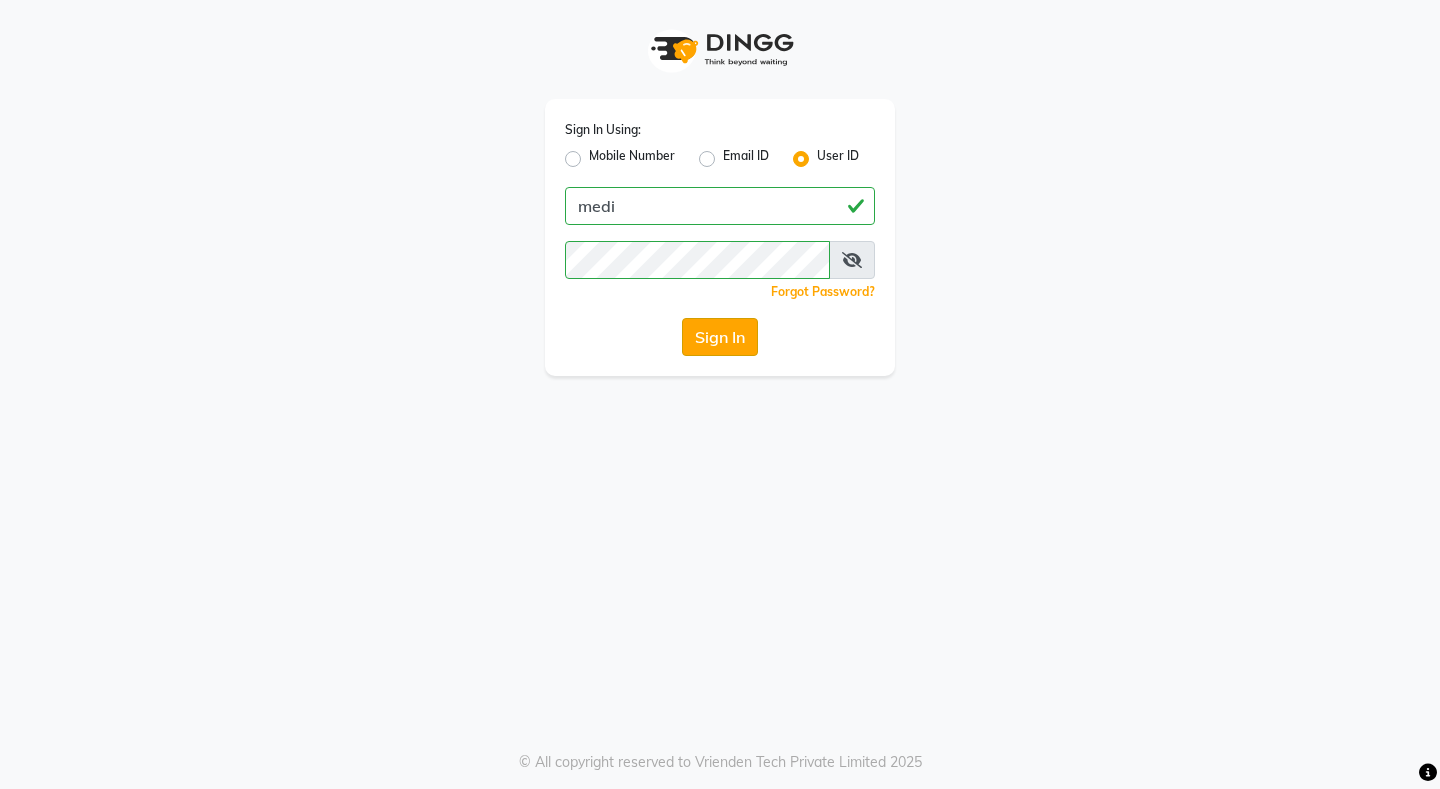 click on "Sign In" 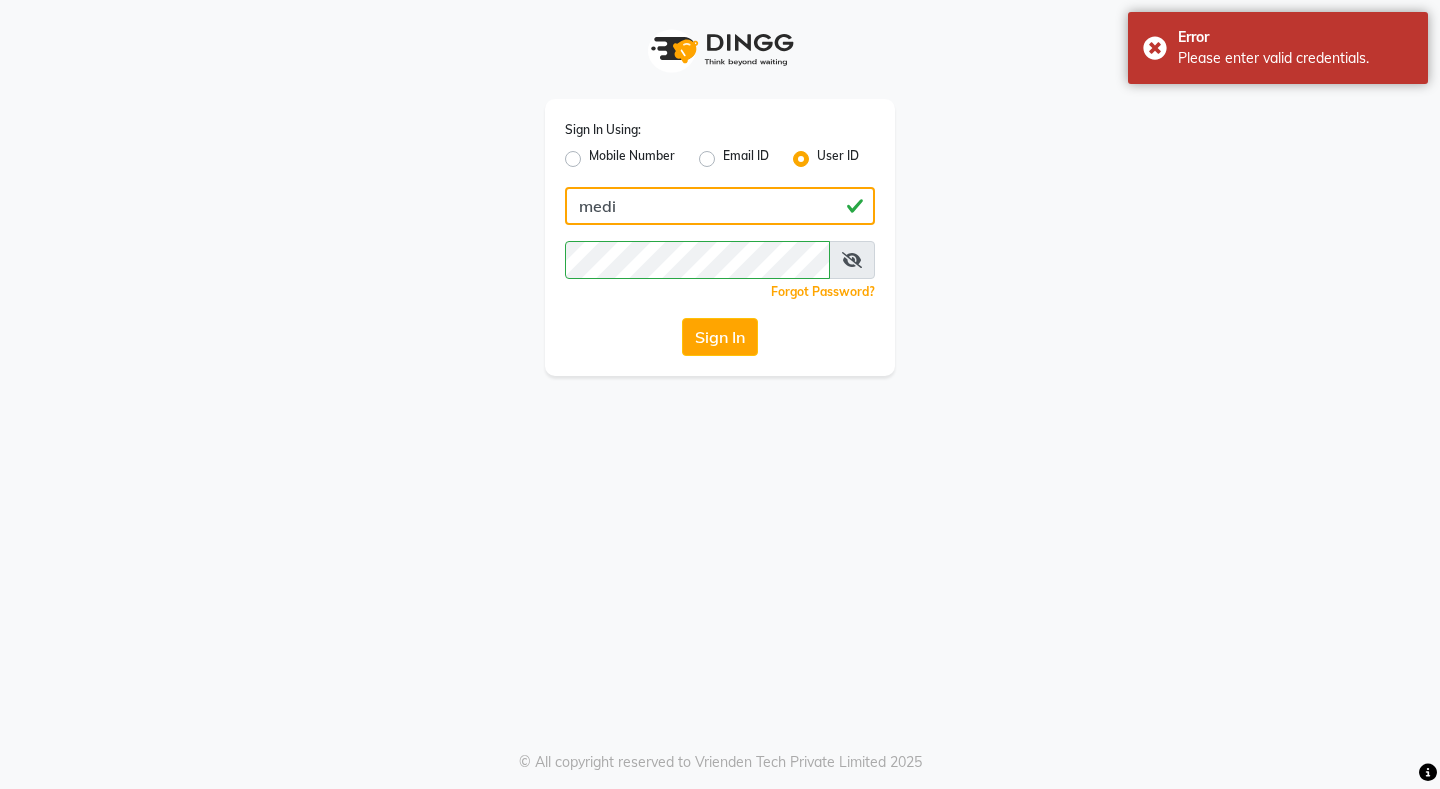 click on "medi" 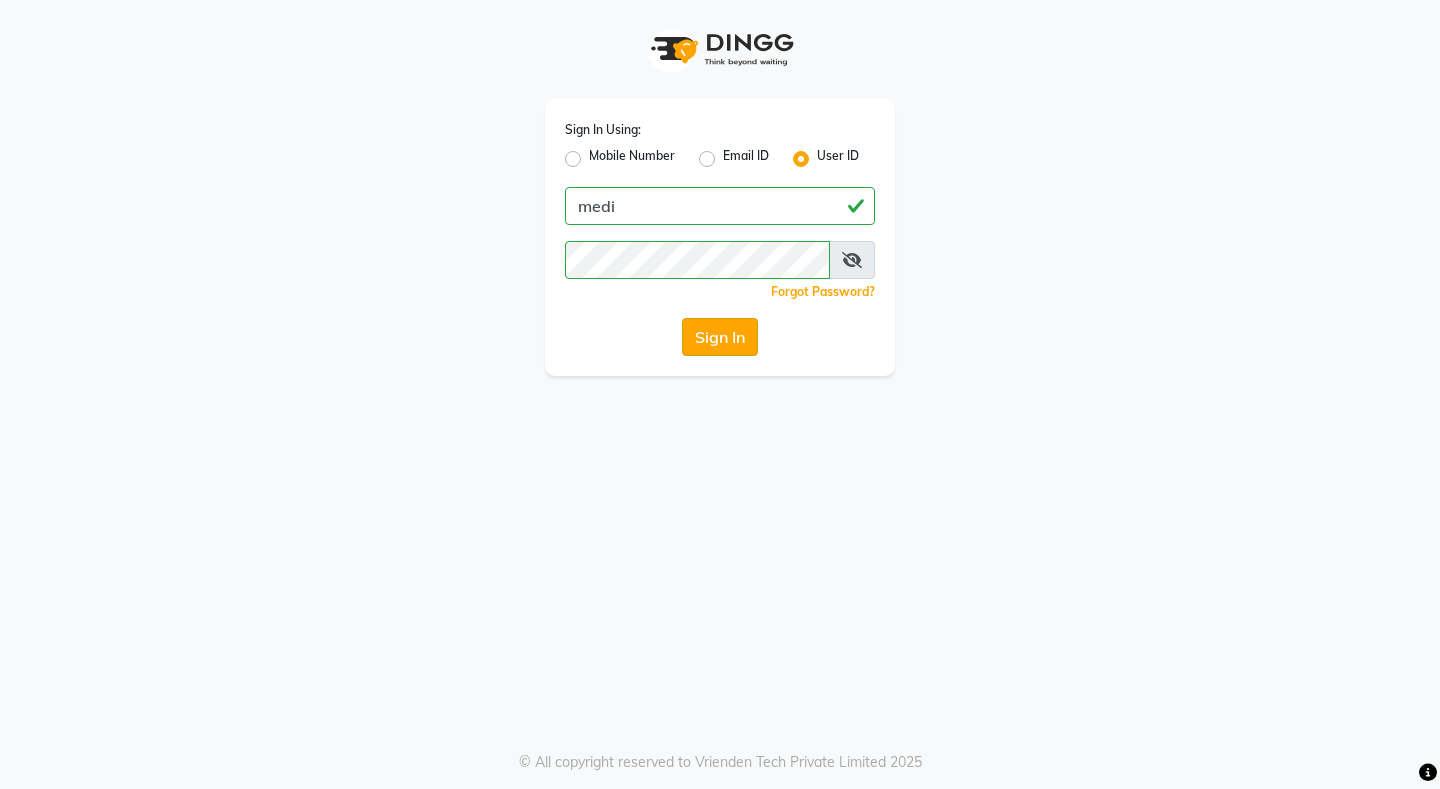 click on "Sign In" 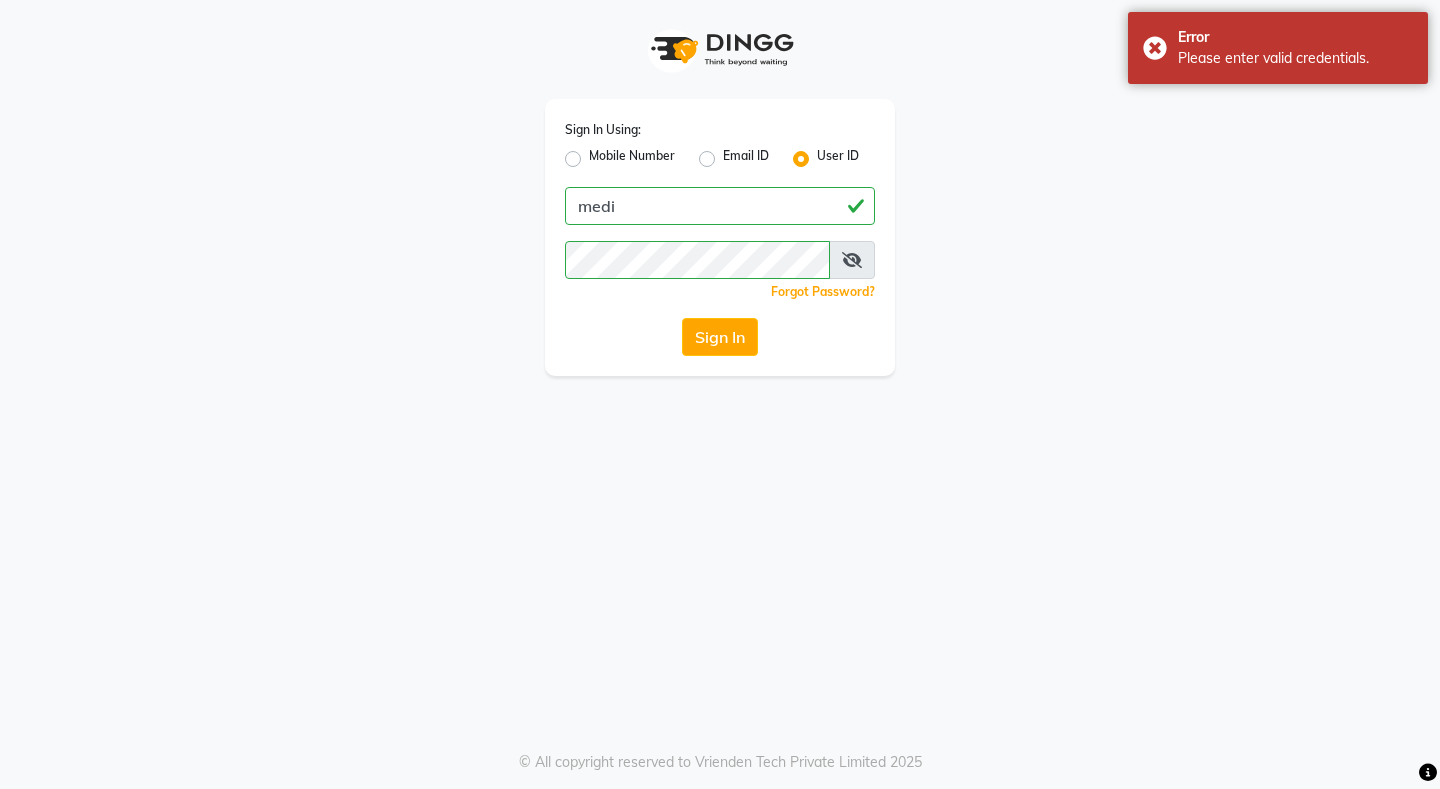 click on "Mobile Number" 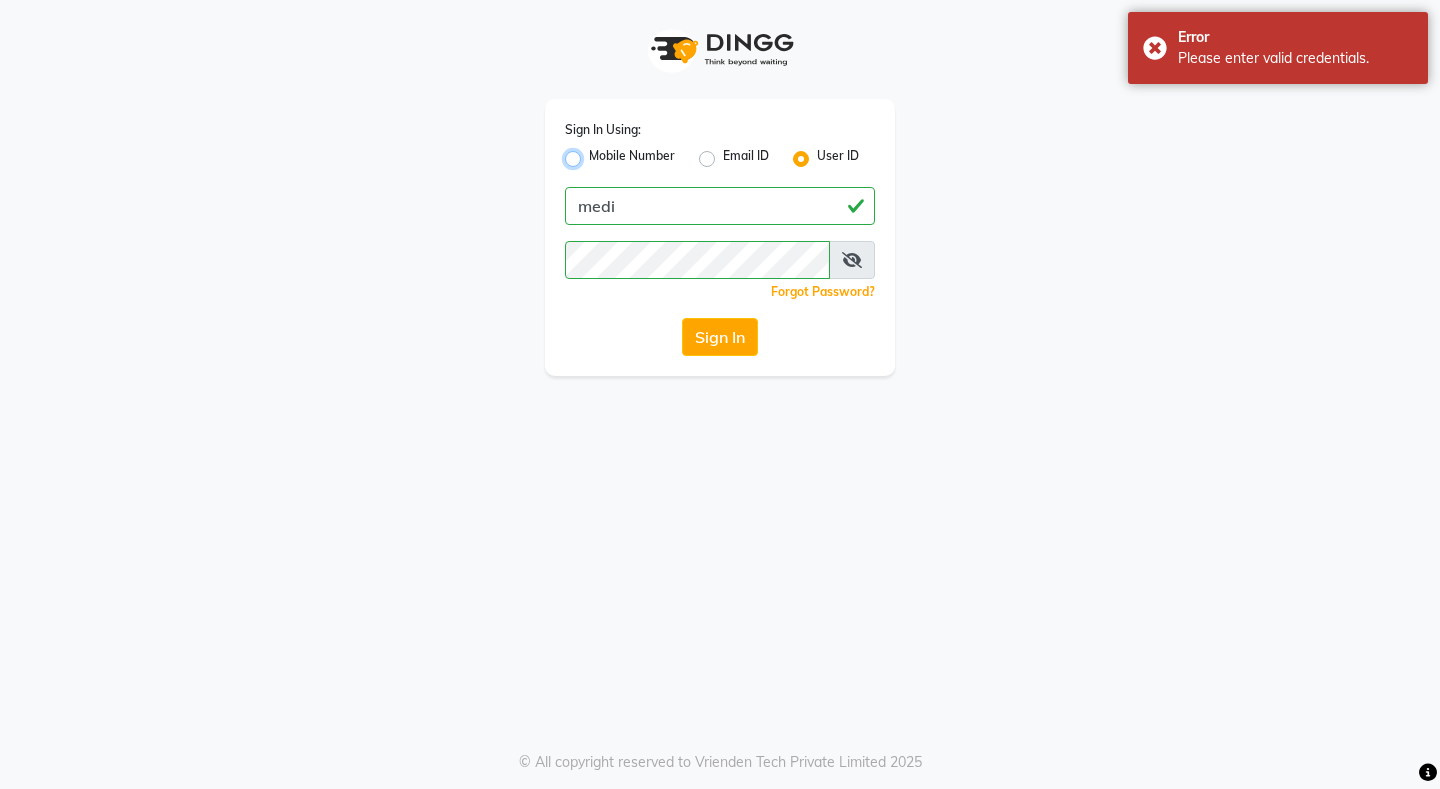 click on "Mobile Number" at bounding box center [595, 153] 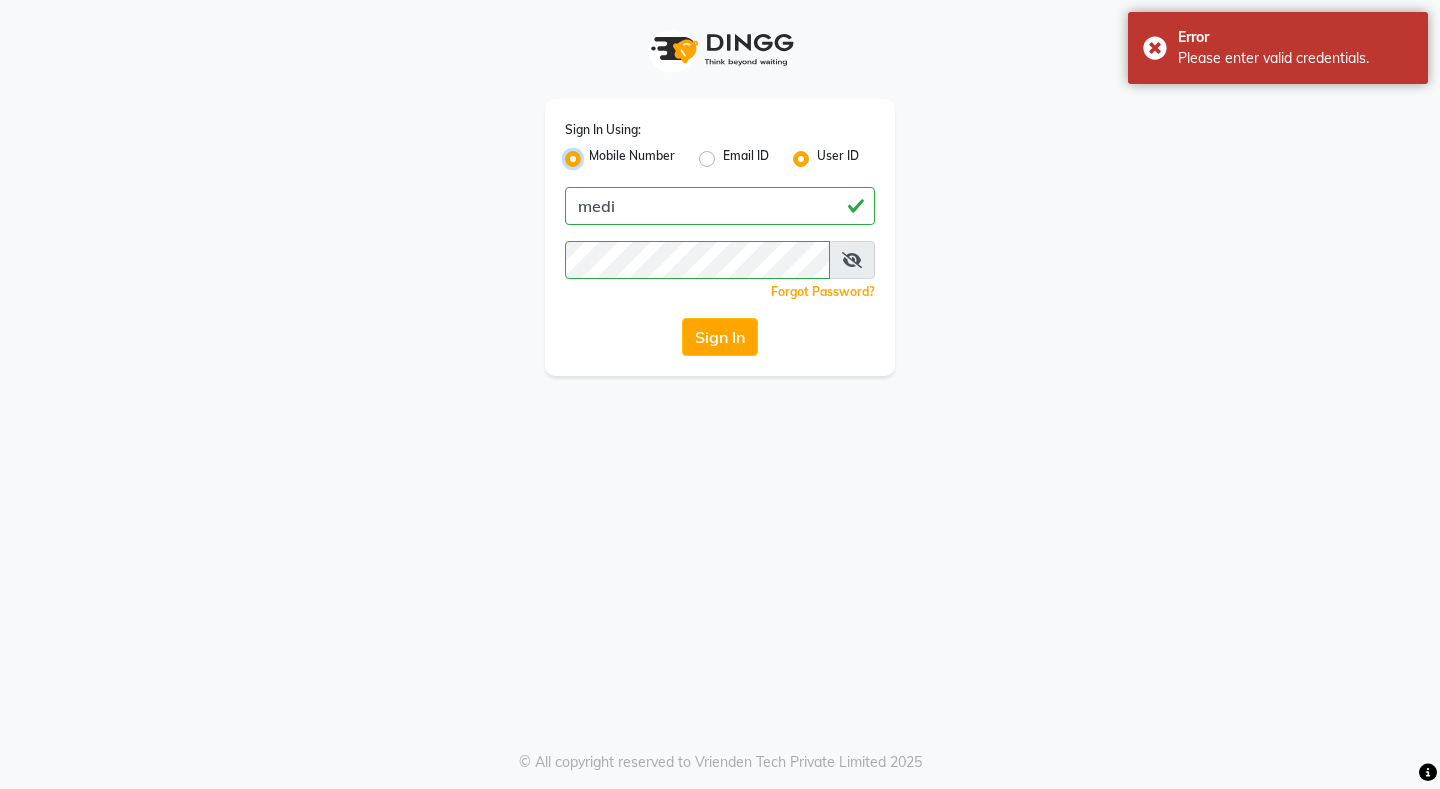 radio on "false" 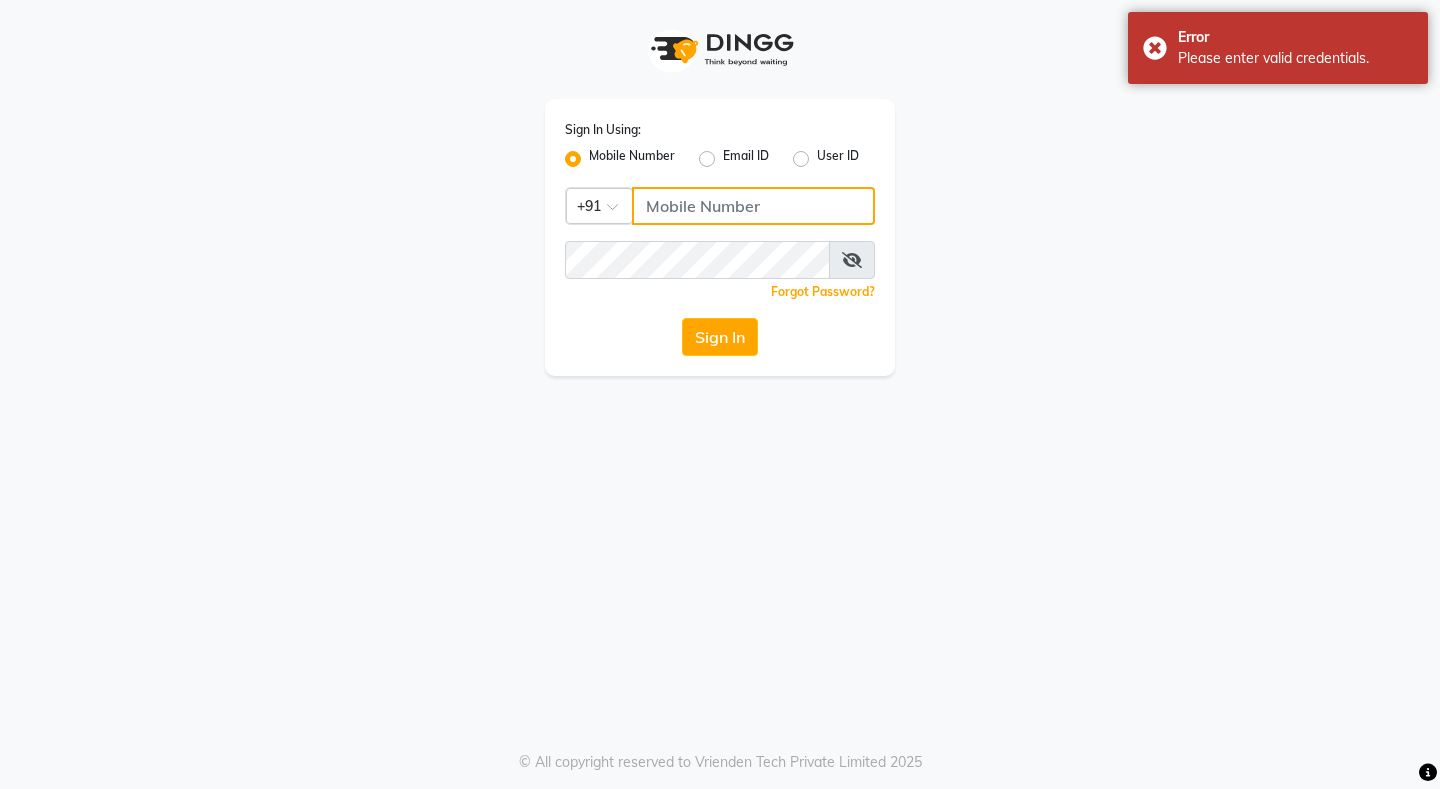click 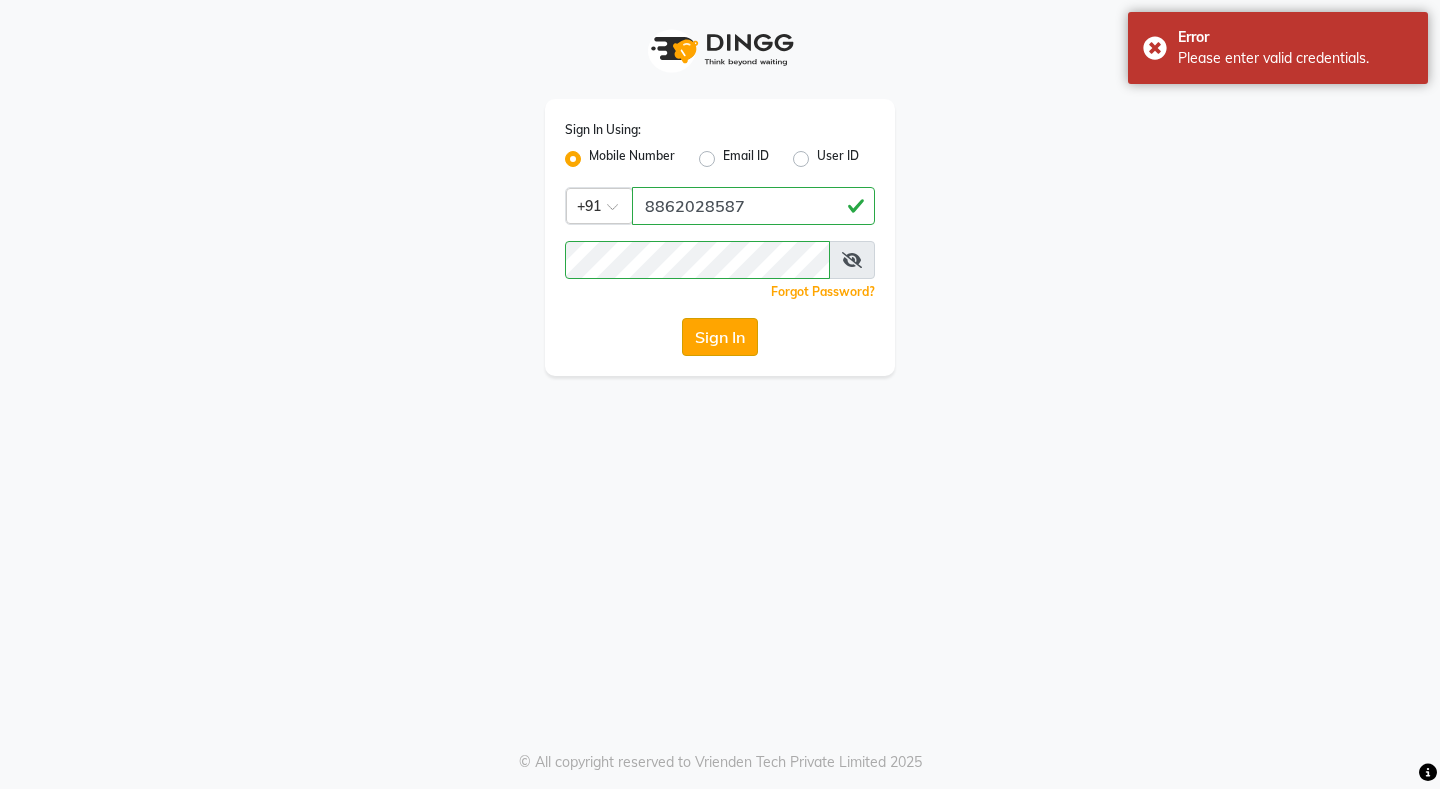 click on "Sign In" 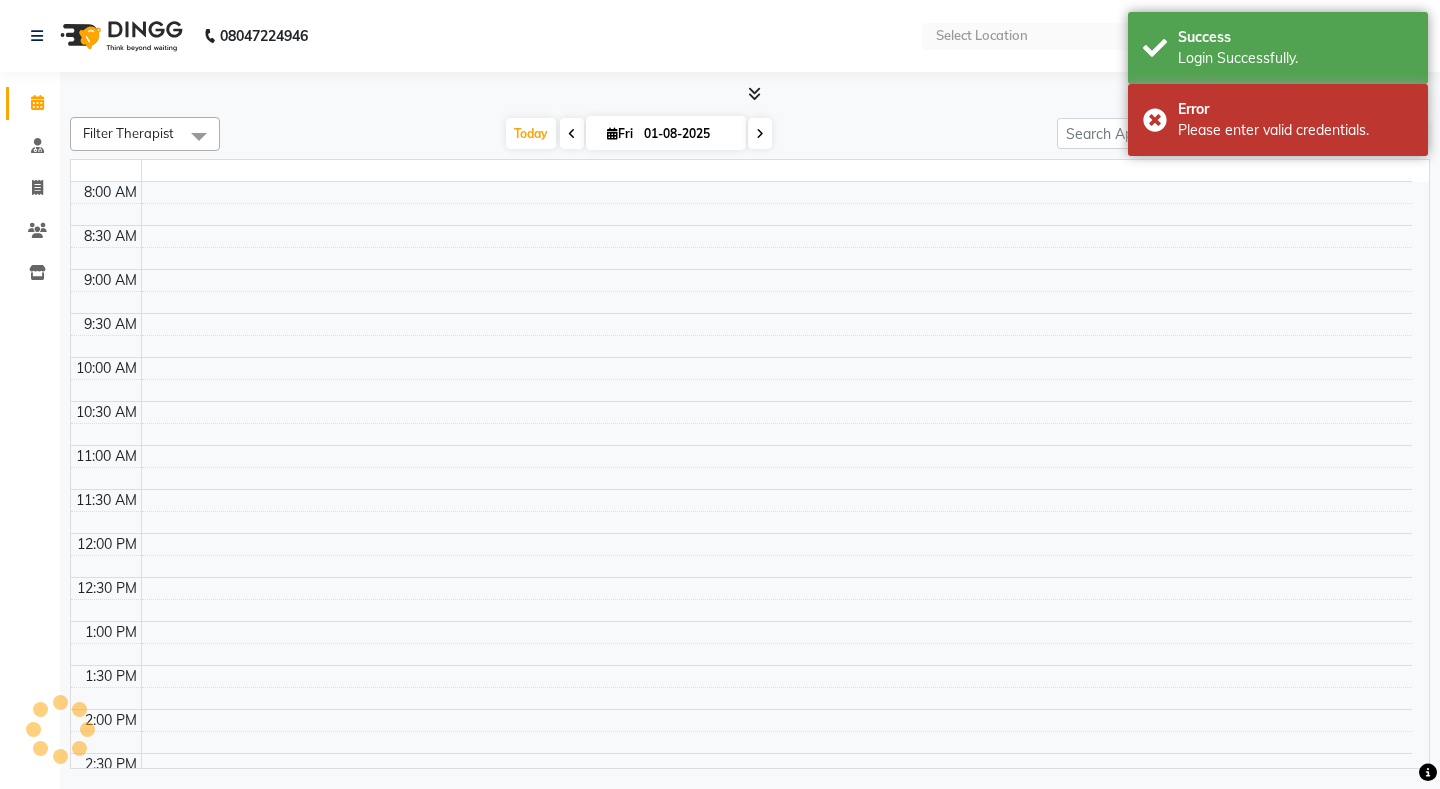 select on "en" 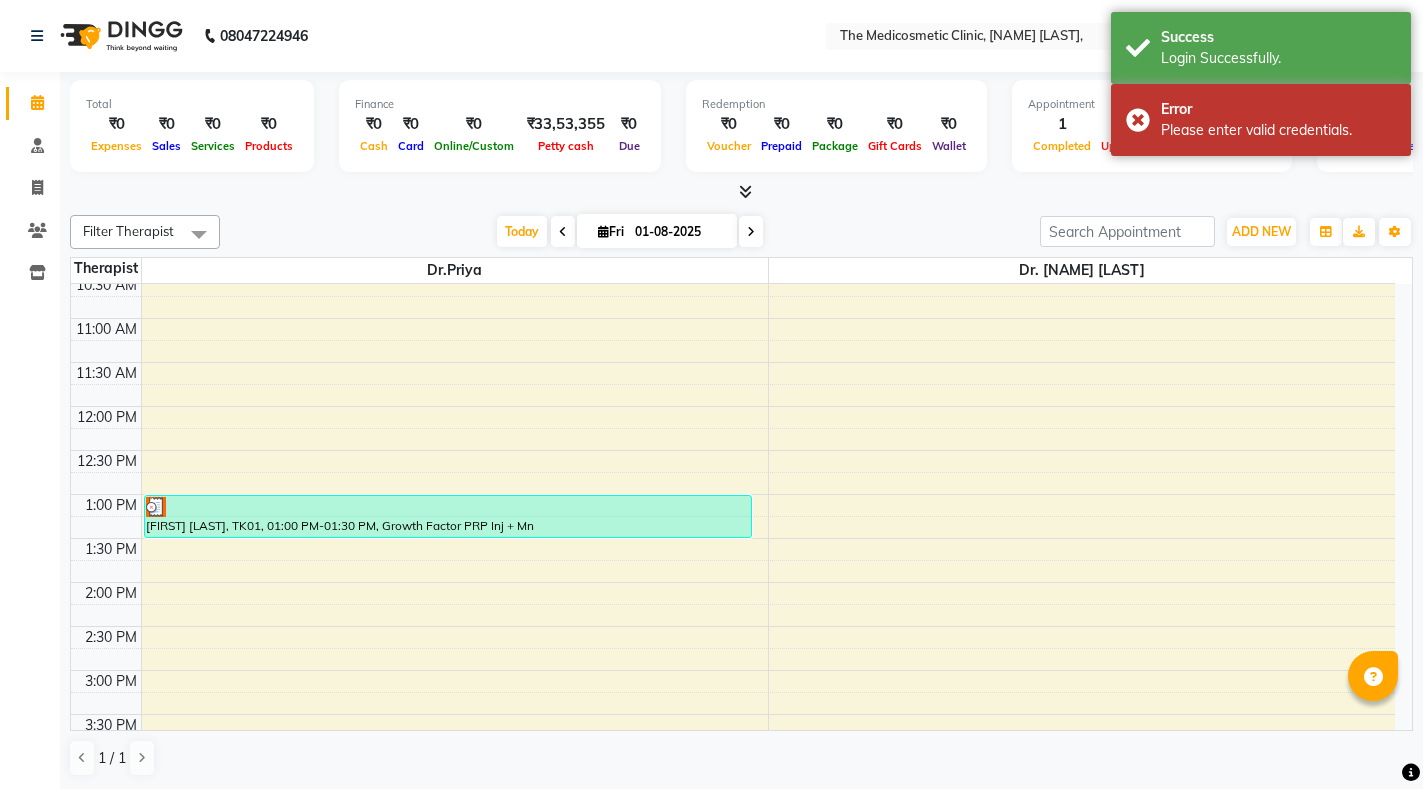 scroll, scrollTop: 300, scrollLeft: 0, axis: vertical 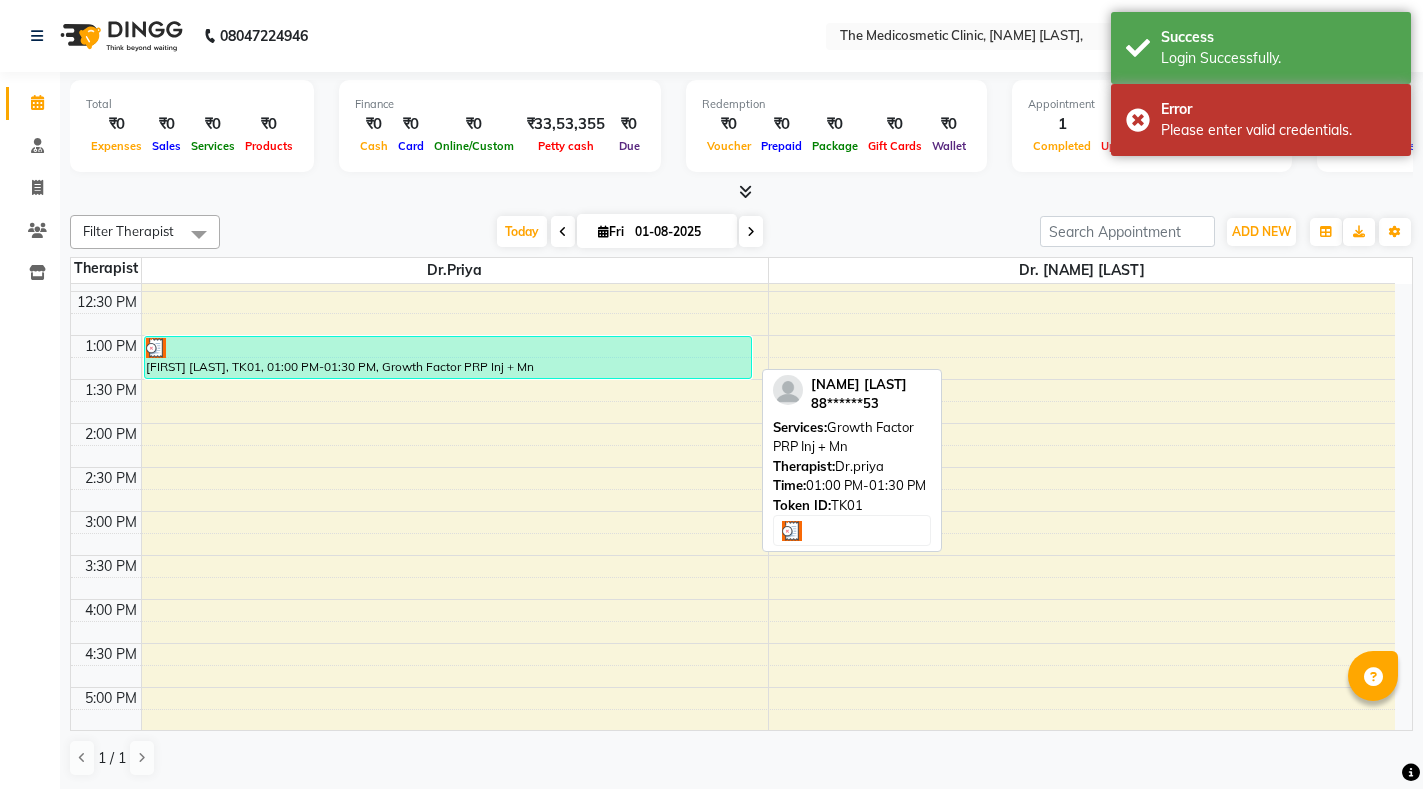 click on "[NAME] [LAST], TK01, 01:00 PM-01:30 PM, Growth Factor PRP Inj + Mn" at bounding box center (448, 357) 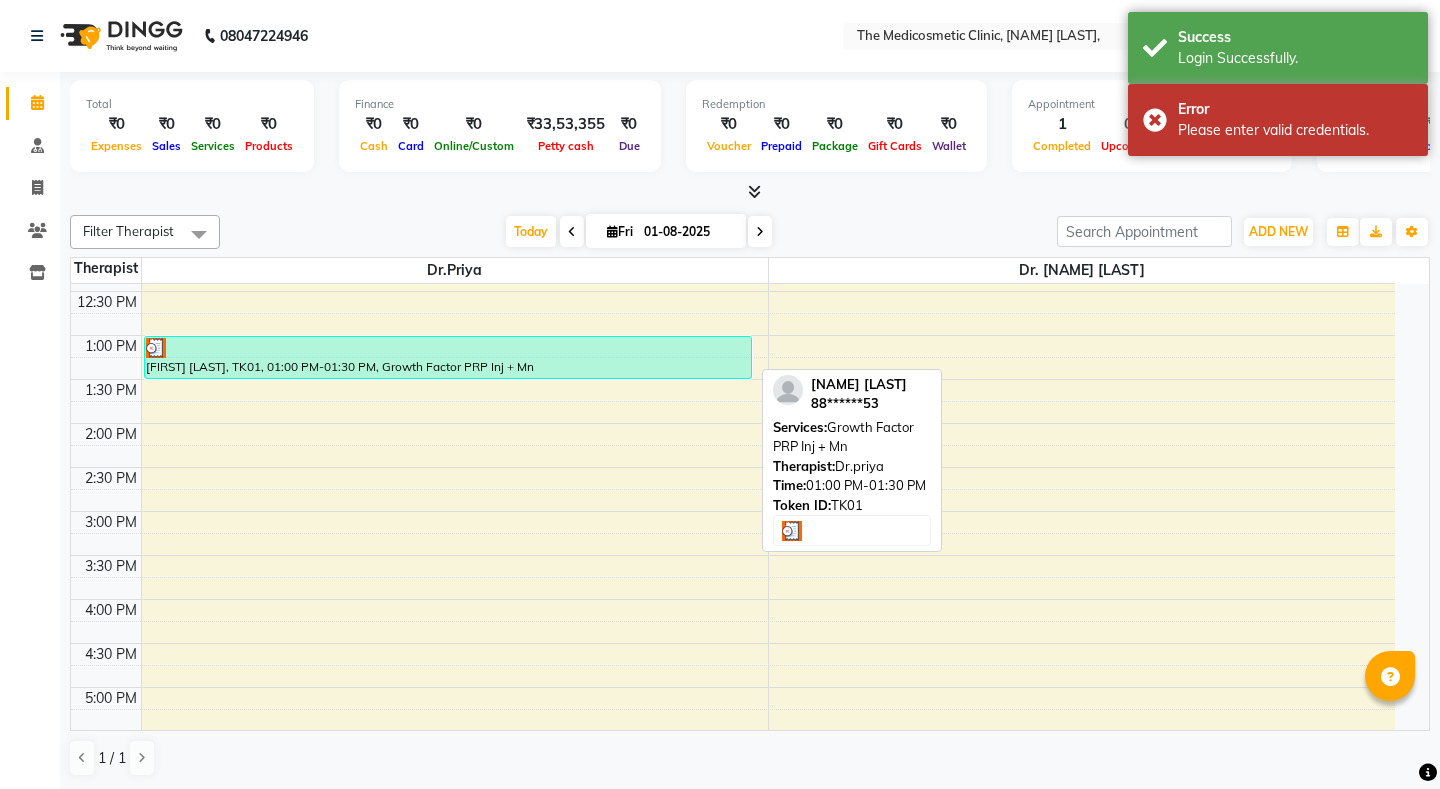 select on "3" 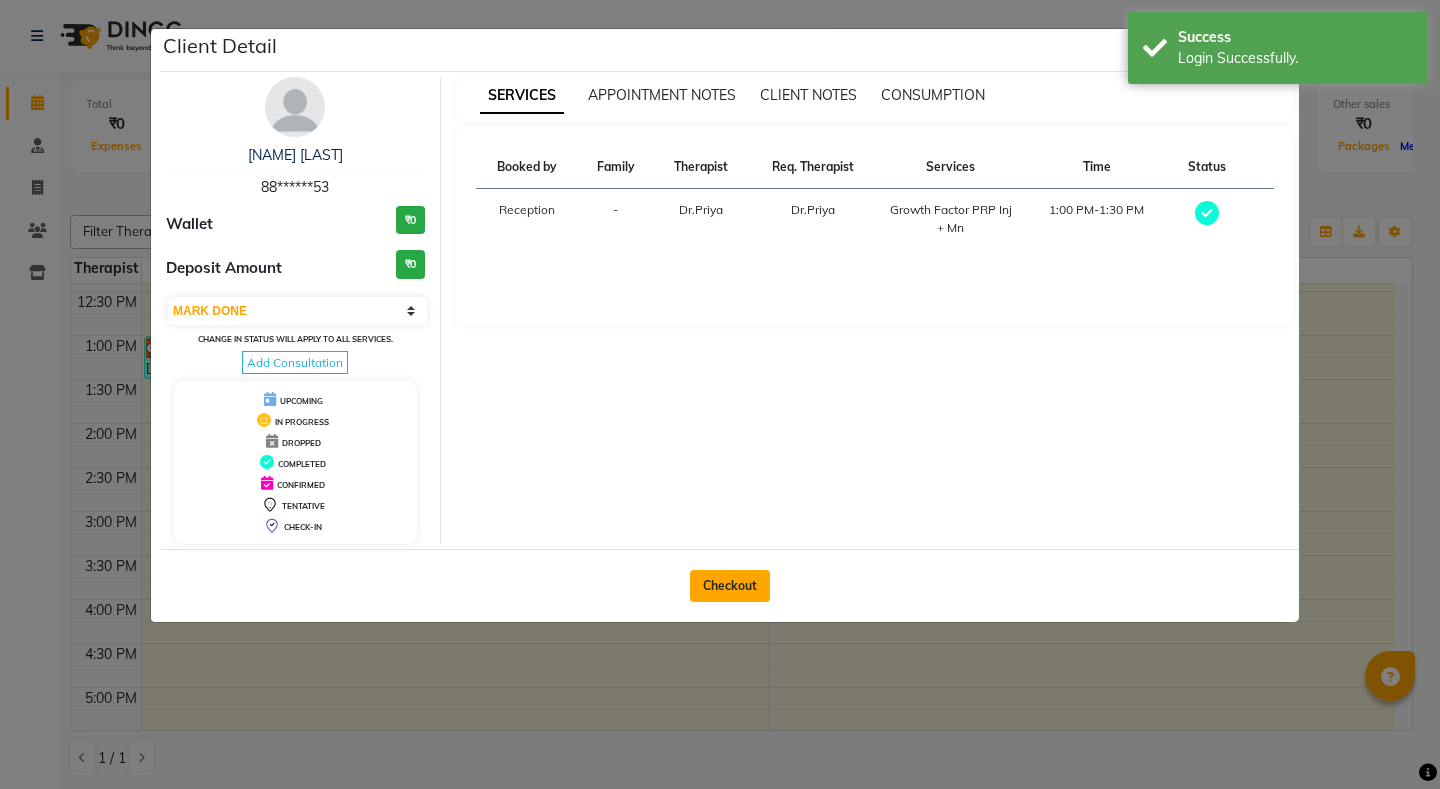 click on "Checkout" 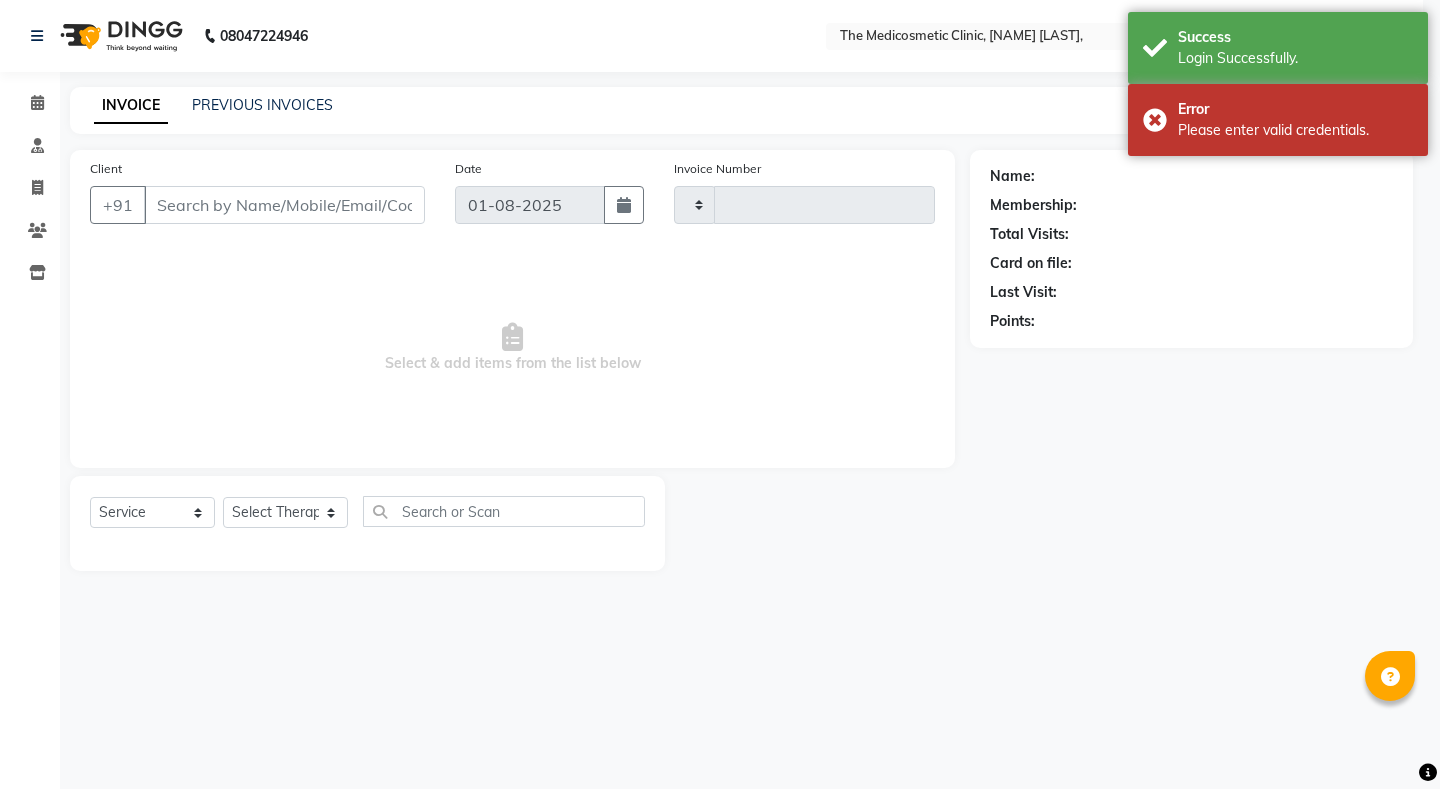 type on "0165" 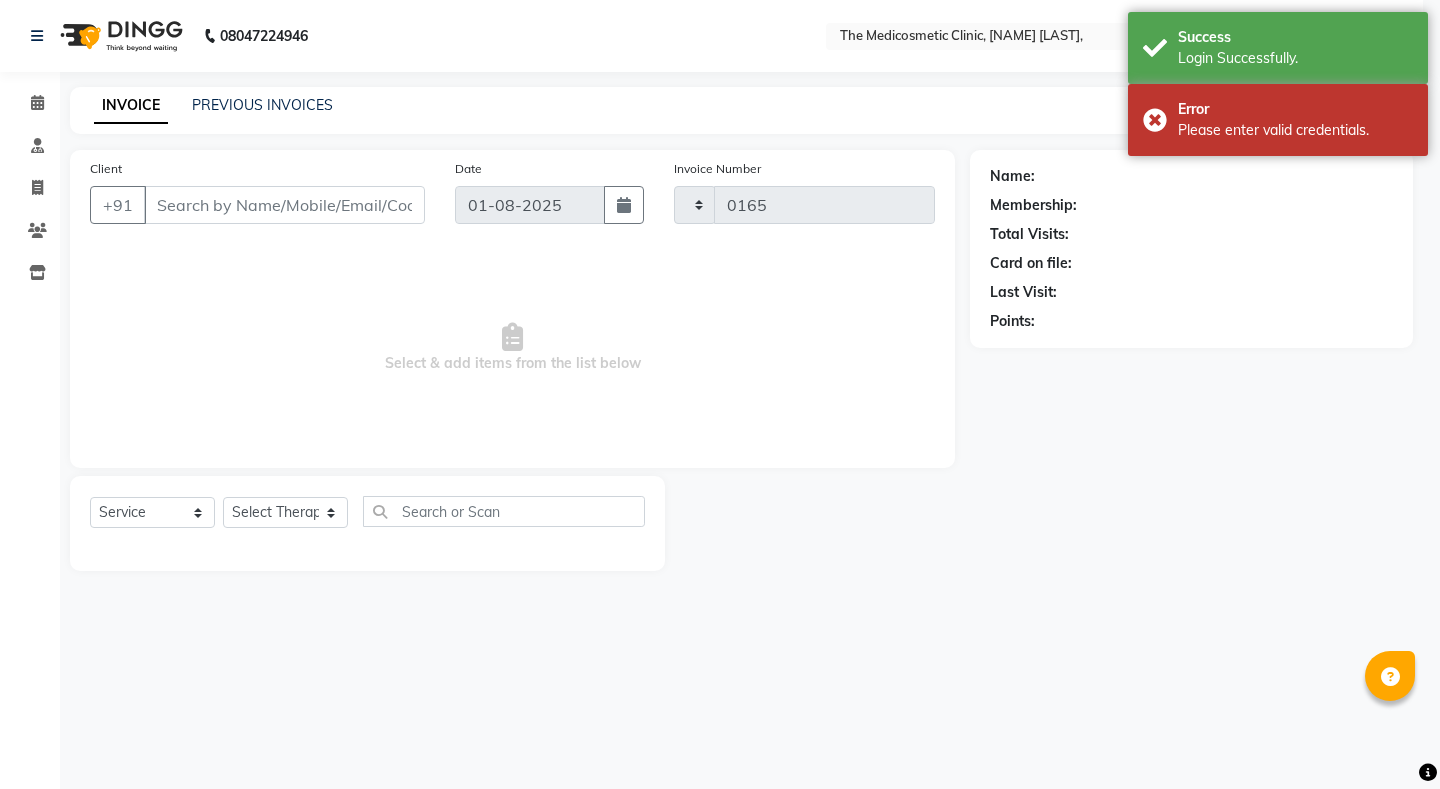 select on "621" 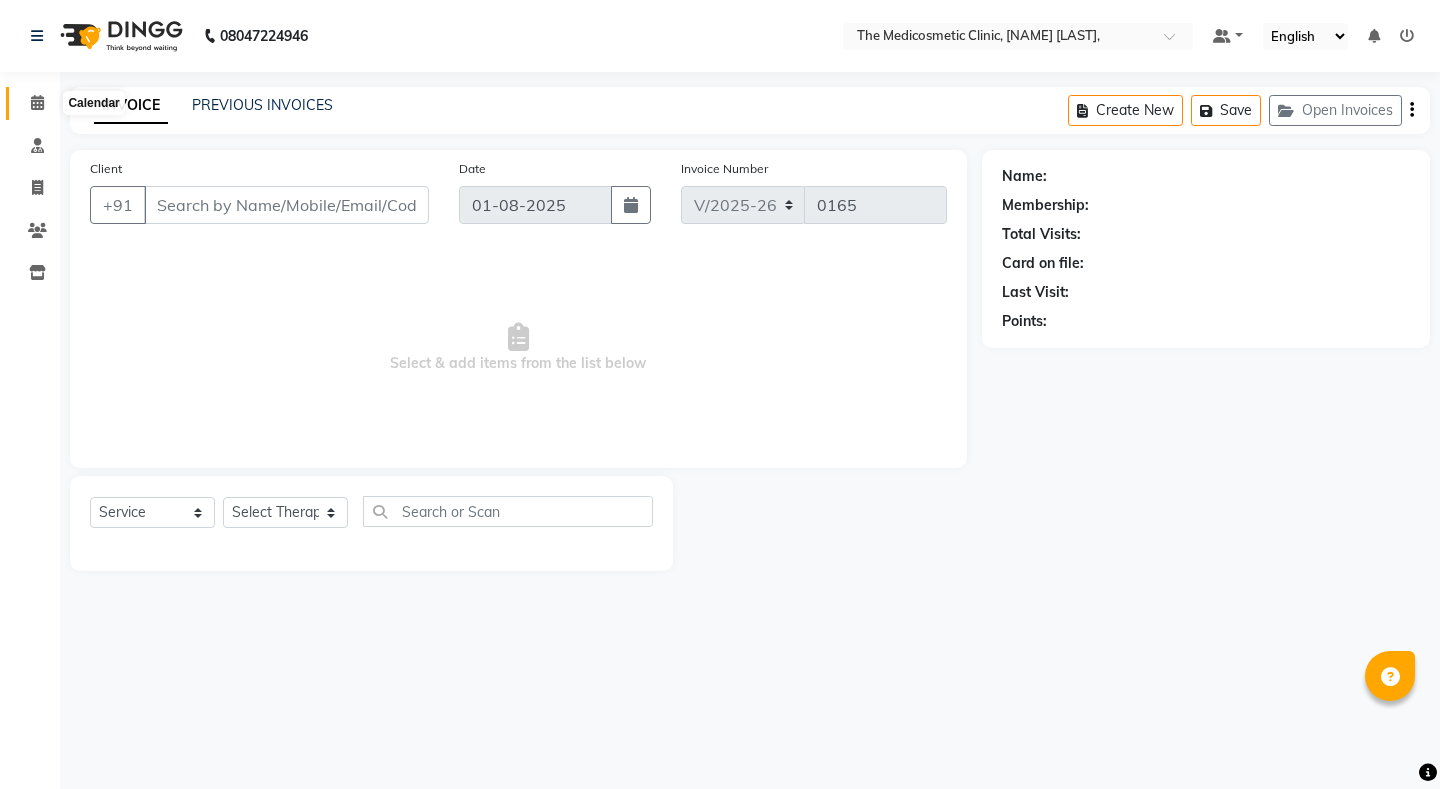 click 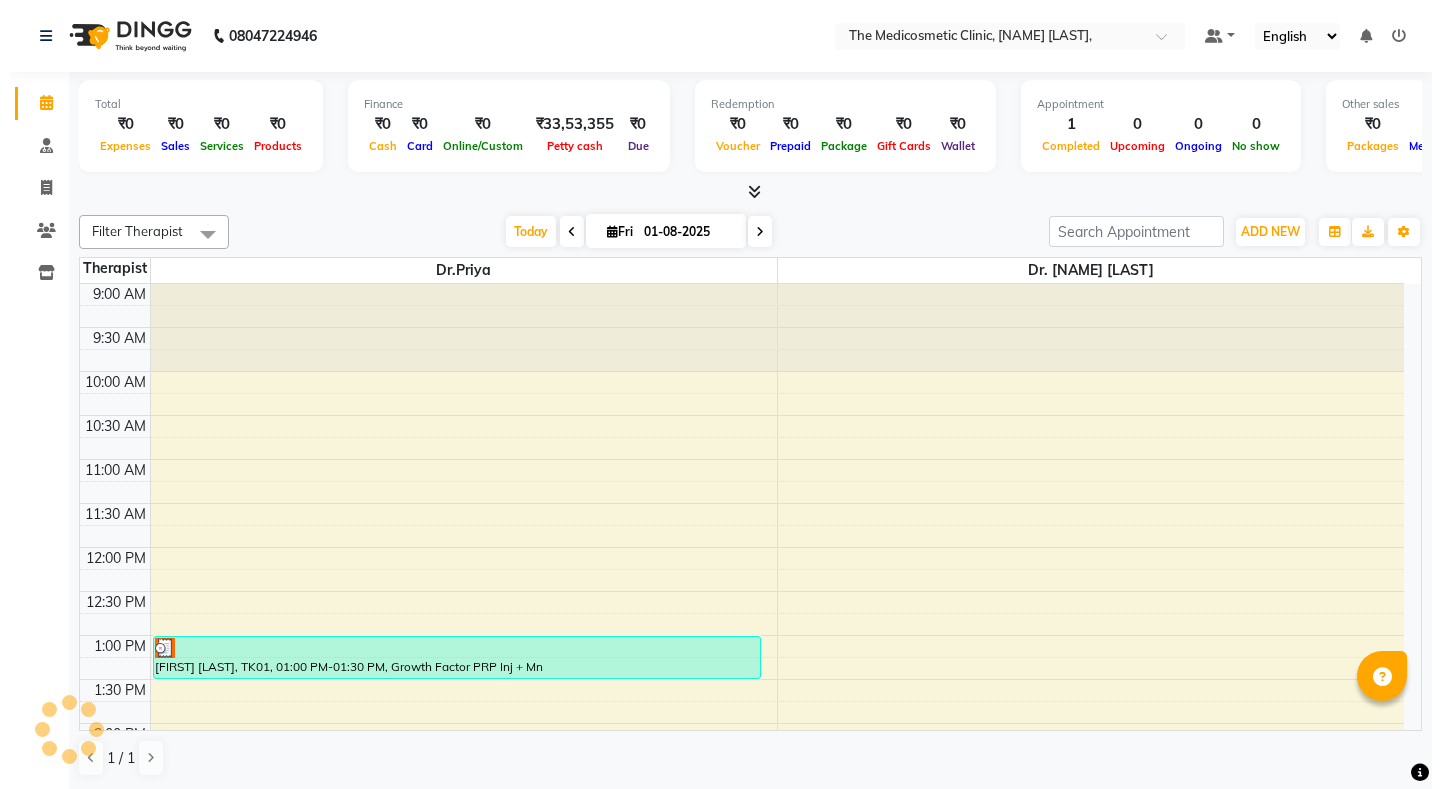 scroll, scrollTop: 0, scrollLeft: 0, axis: both 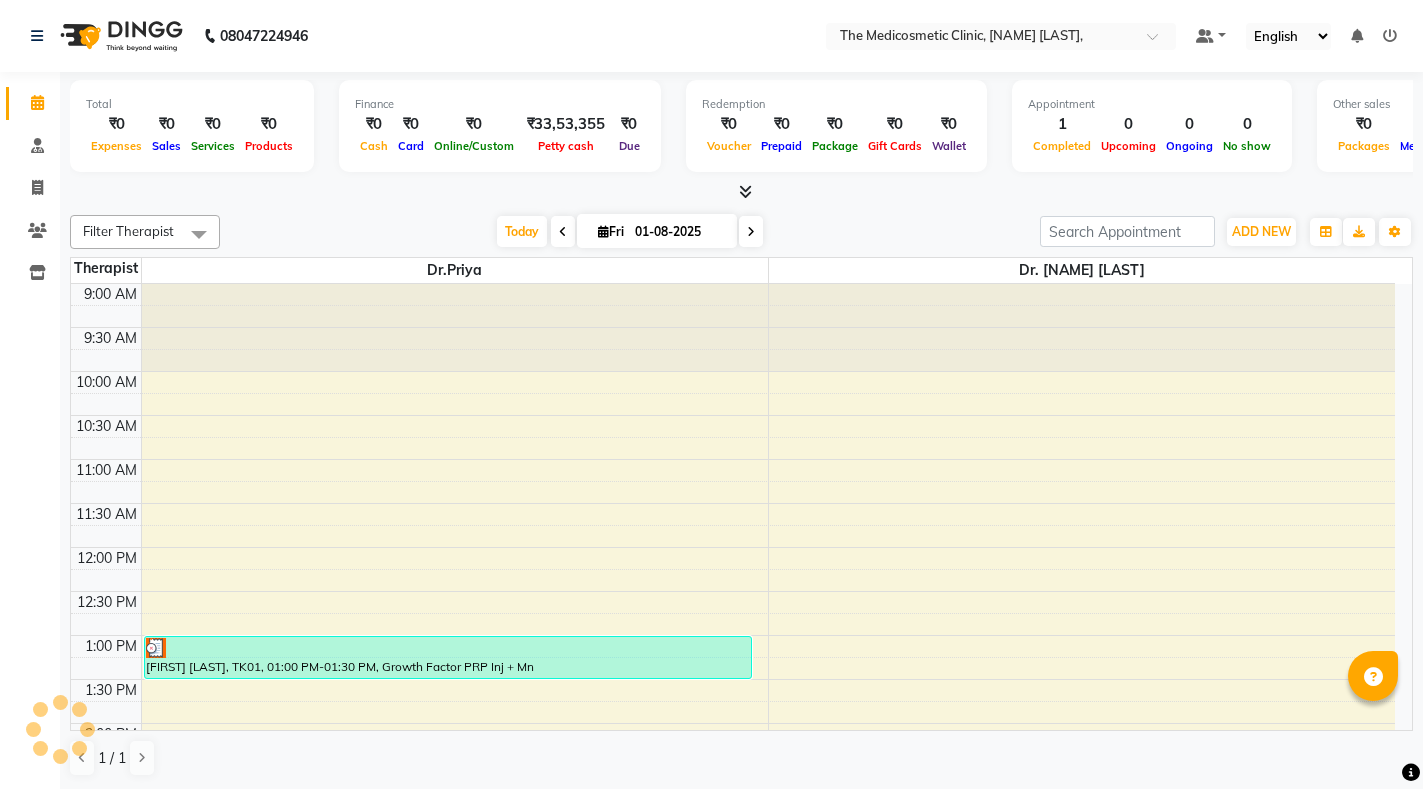 click at bounding box center [1390, 36] 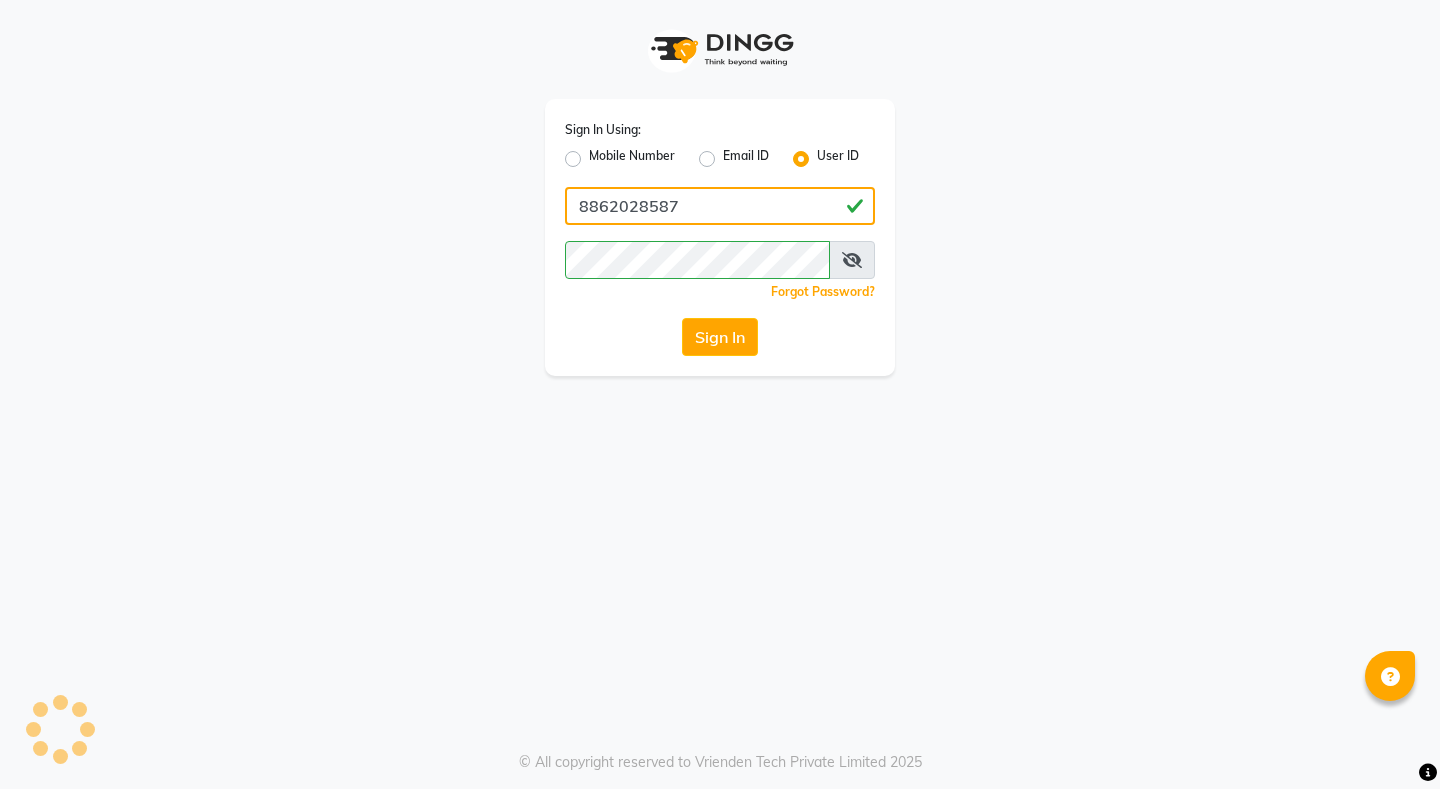 click on "8862028587" 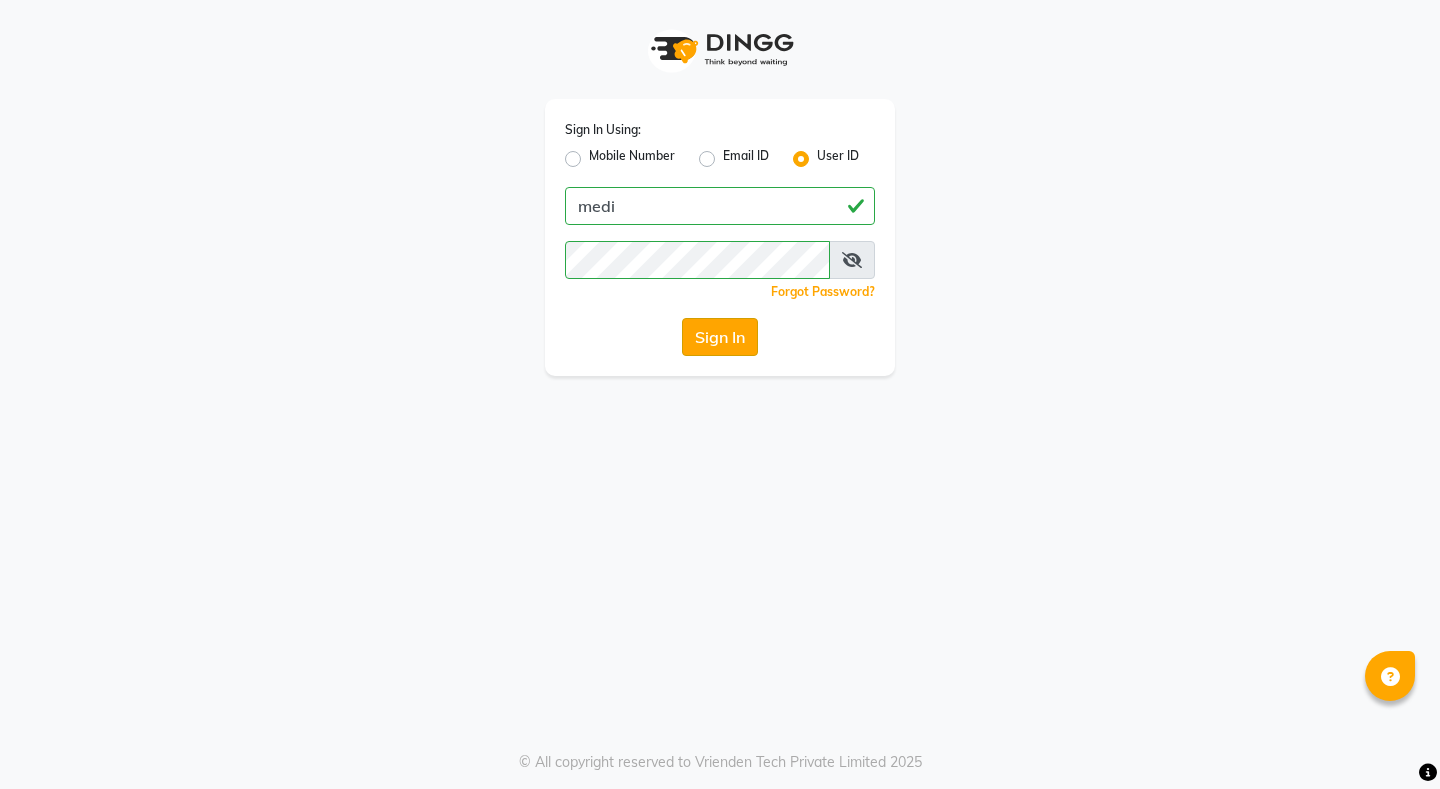 click on "Sign In" 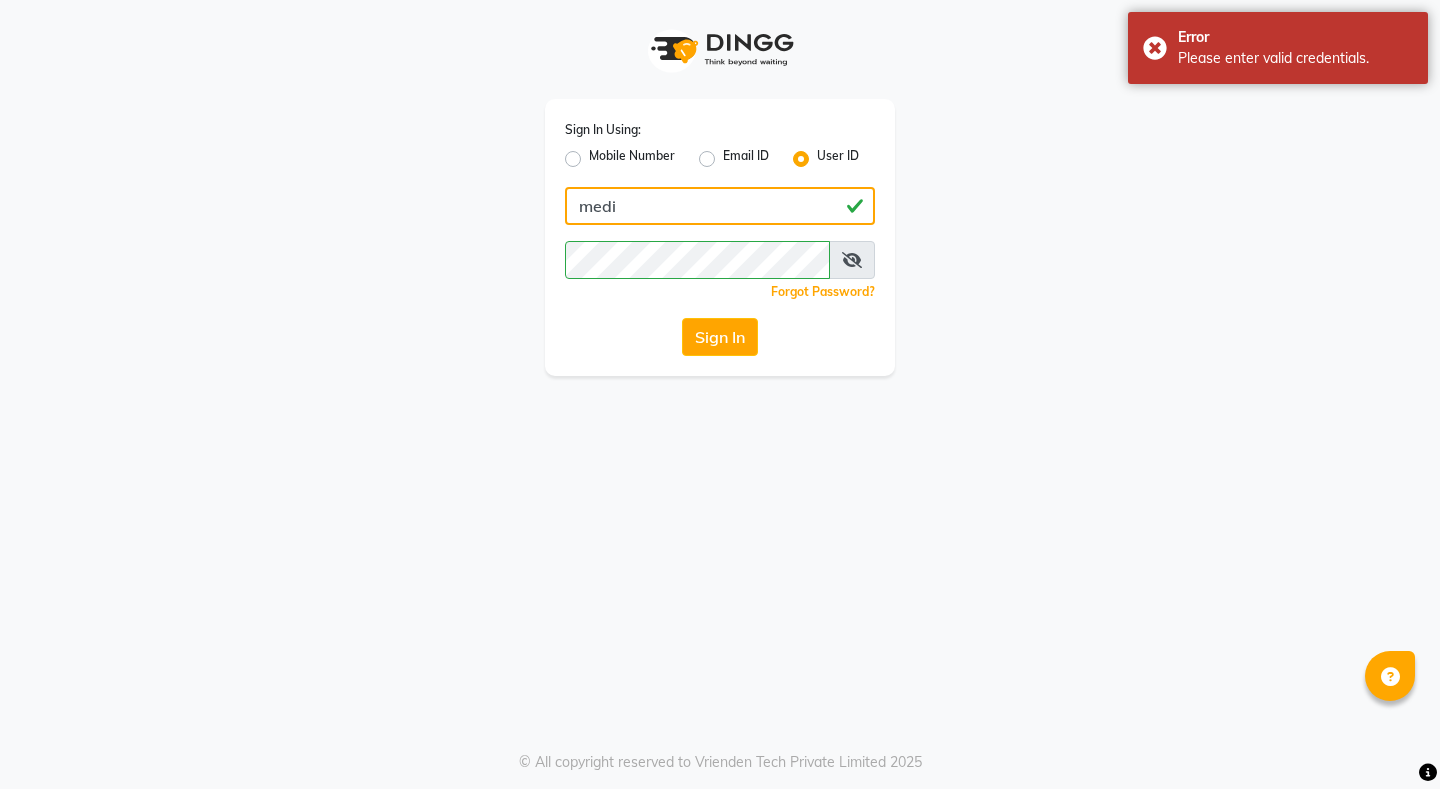 click on "medi" 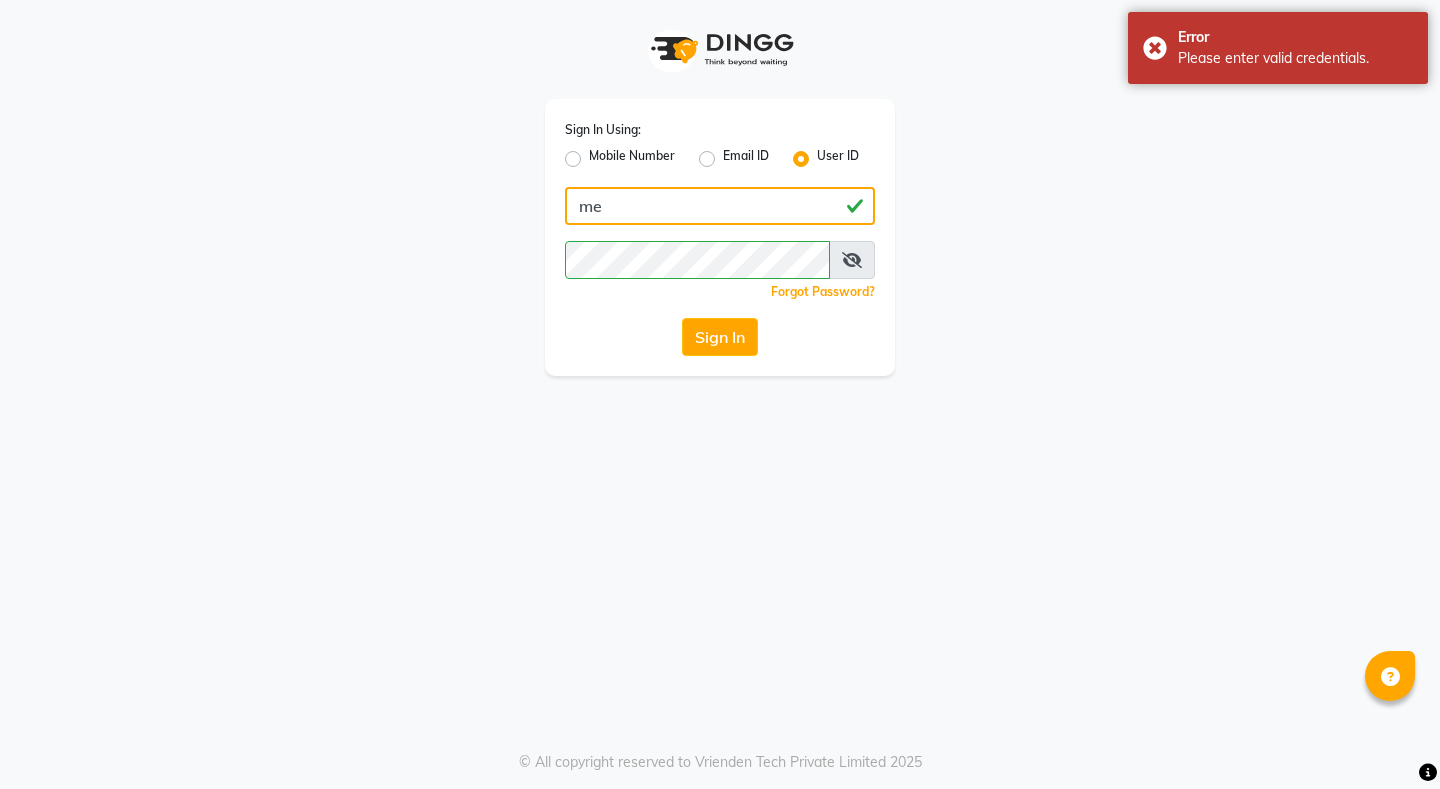 type on "m" 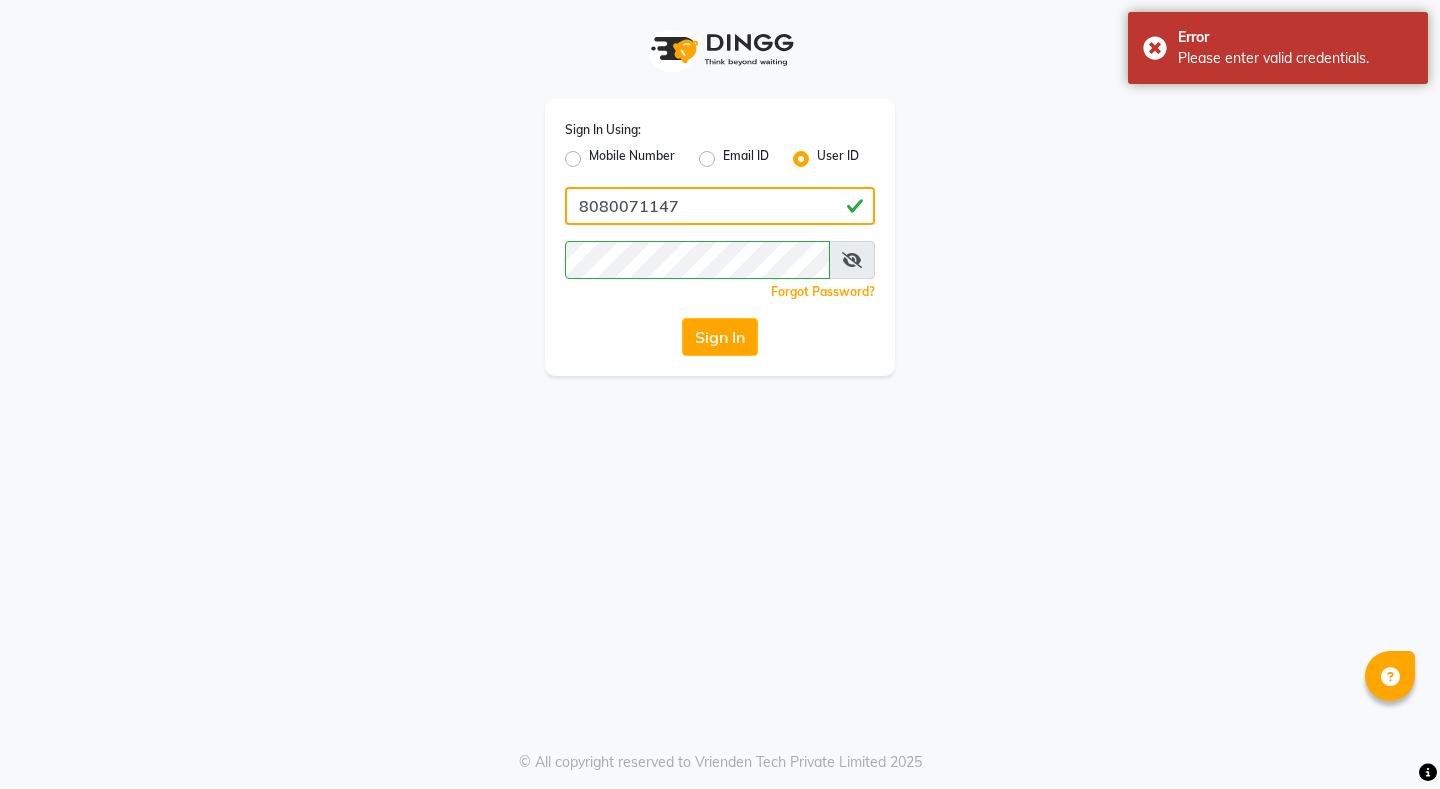 type on "8080071147" 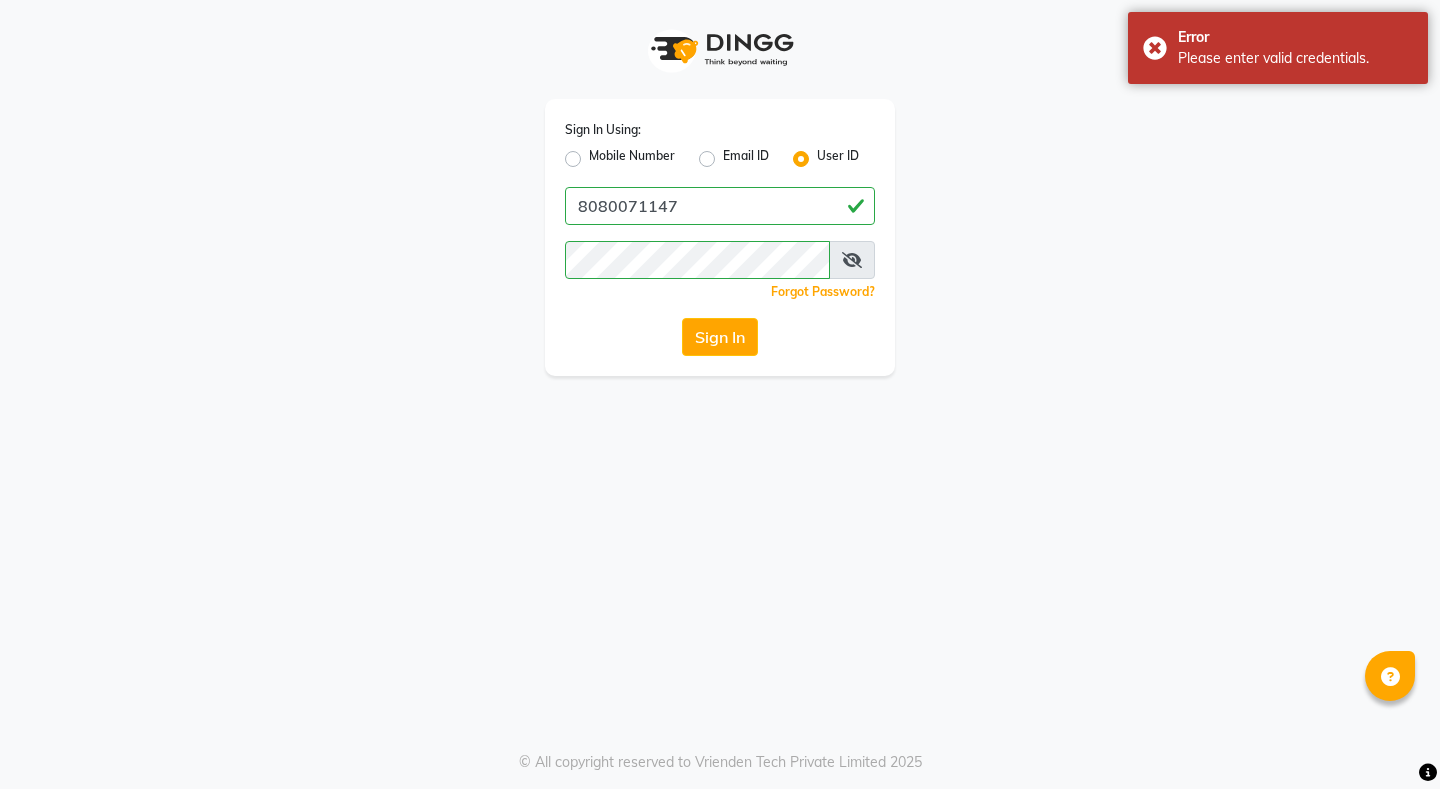 click at bounding box center (852, 260) 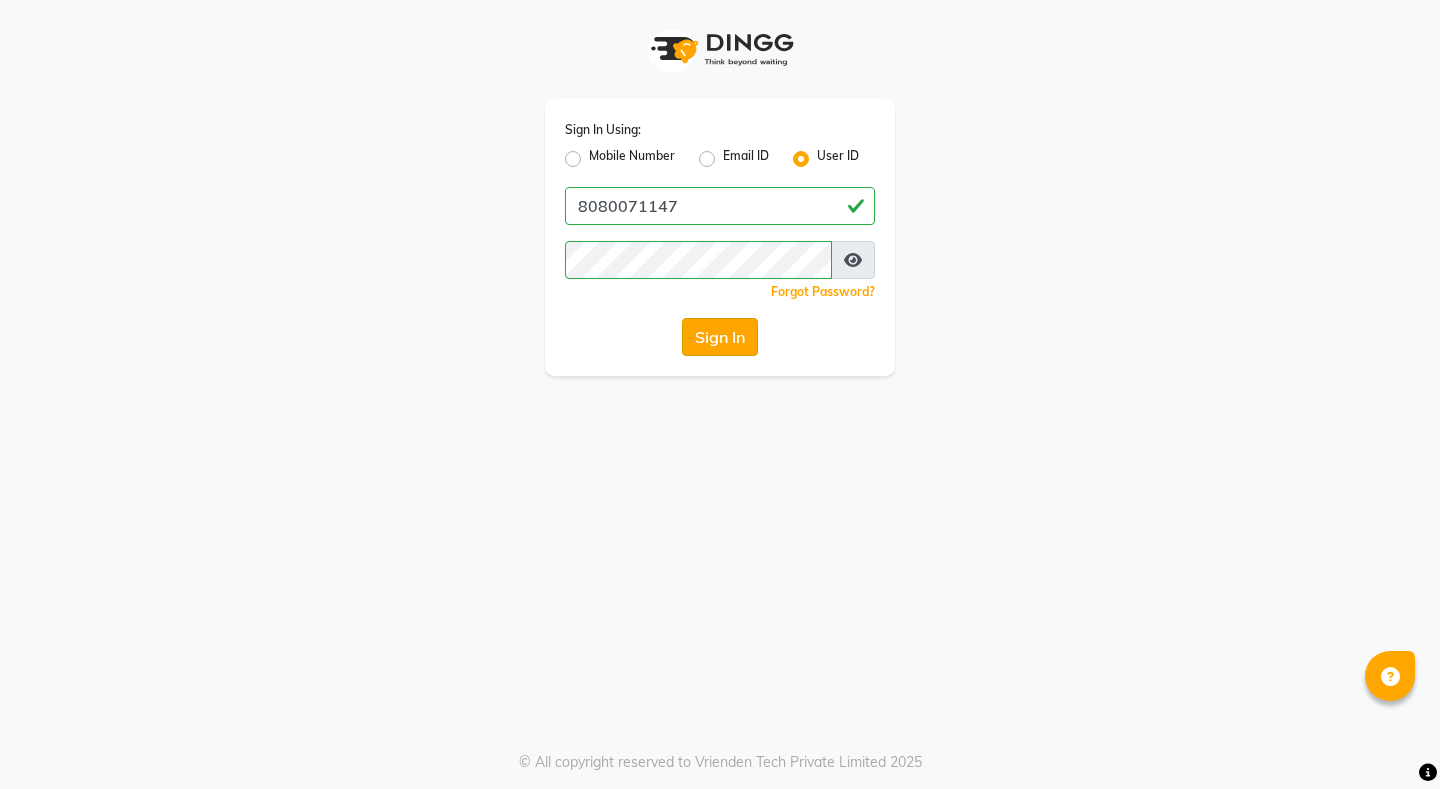 click on "Sign In" 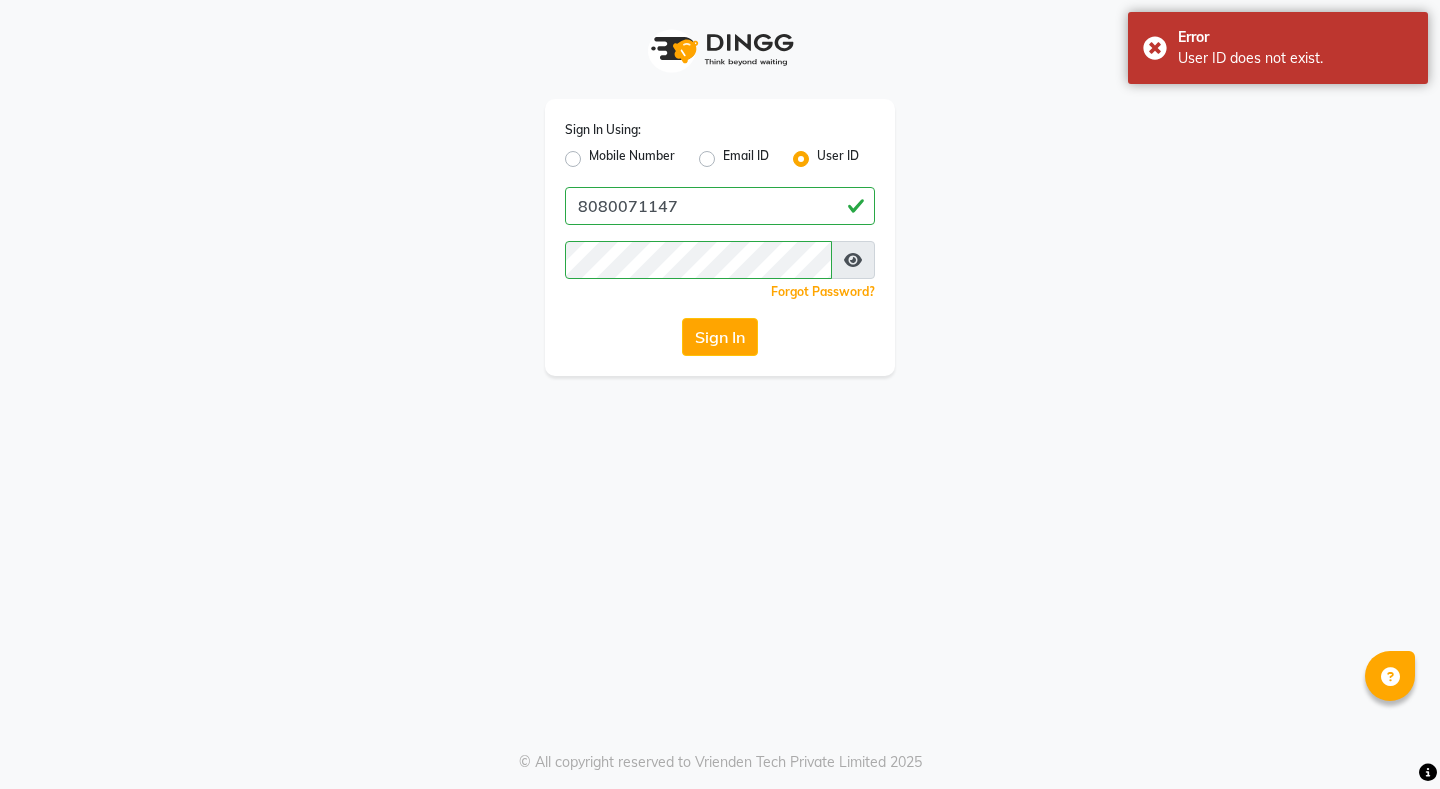 click on "User ID" 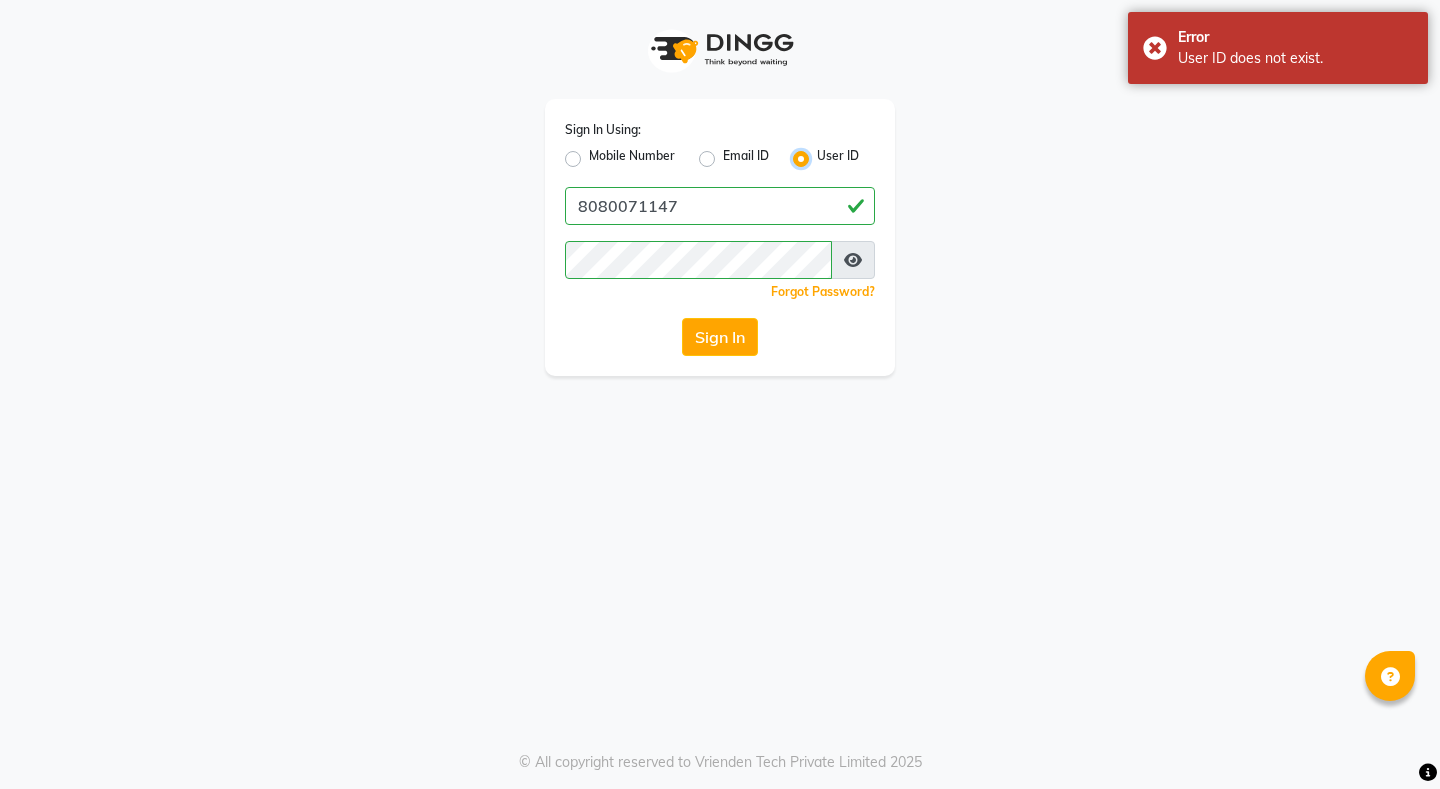 click on "User ID" at bounding box center [823, 153] 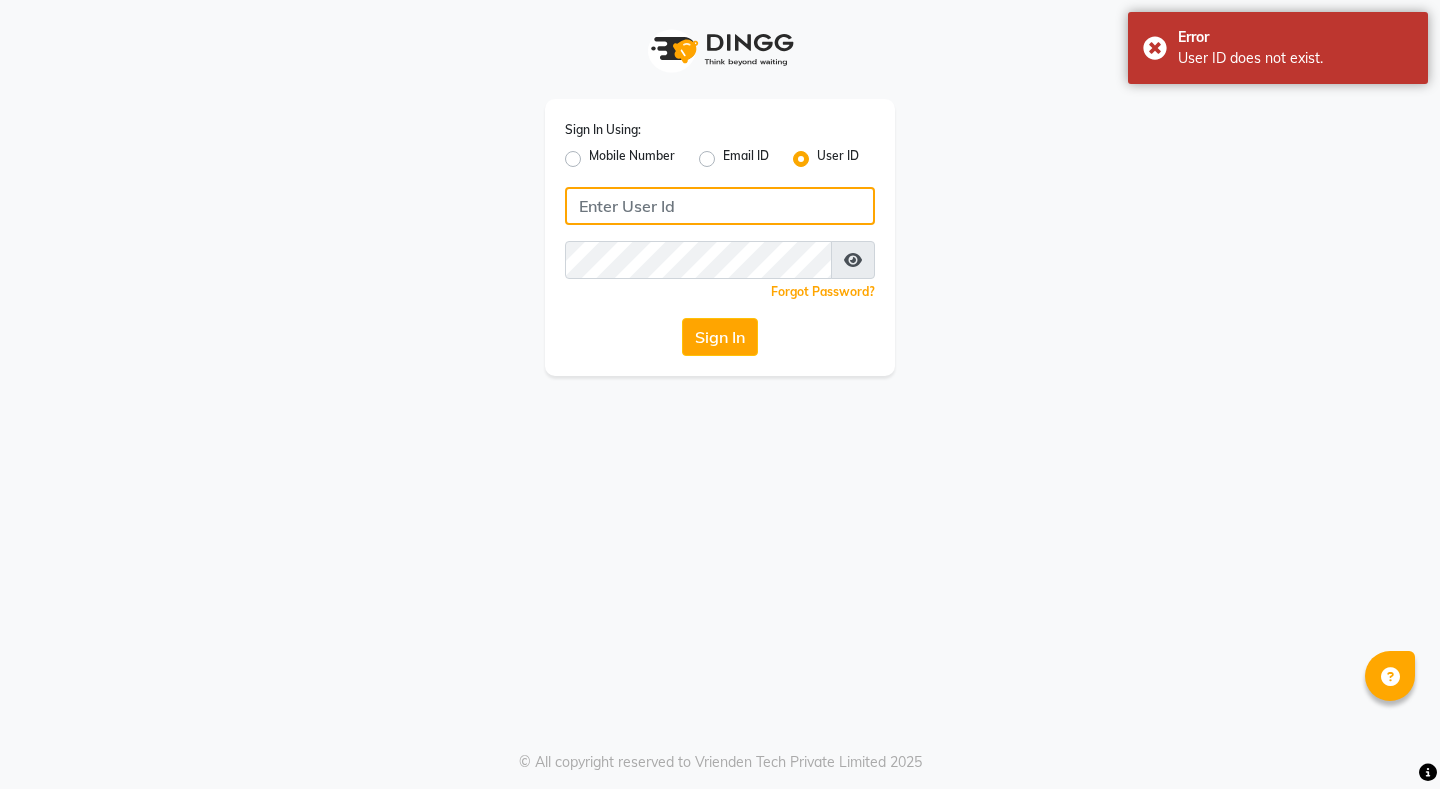 click 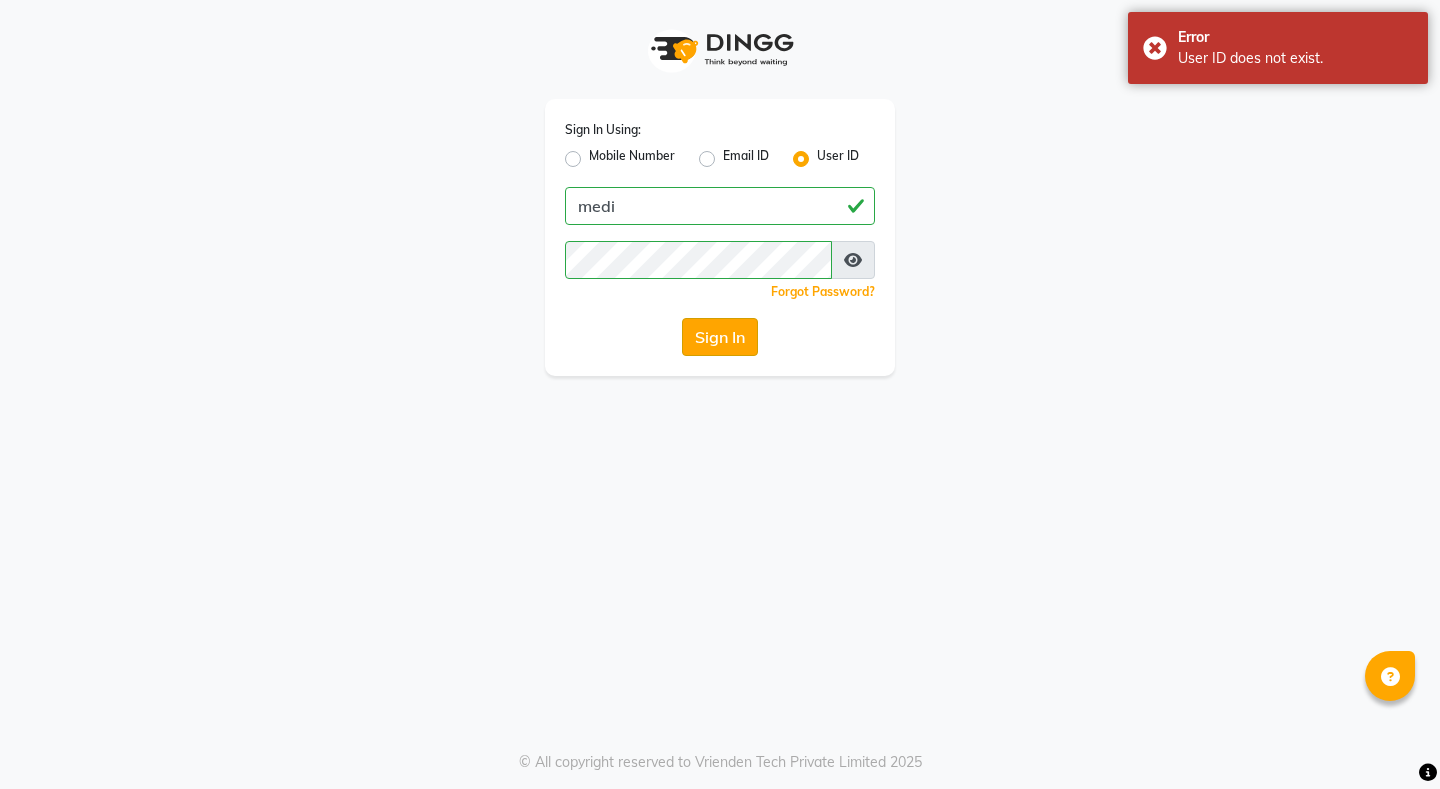 click on "Sign In" 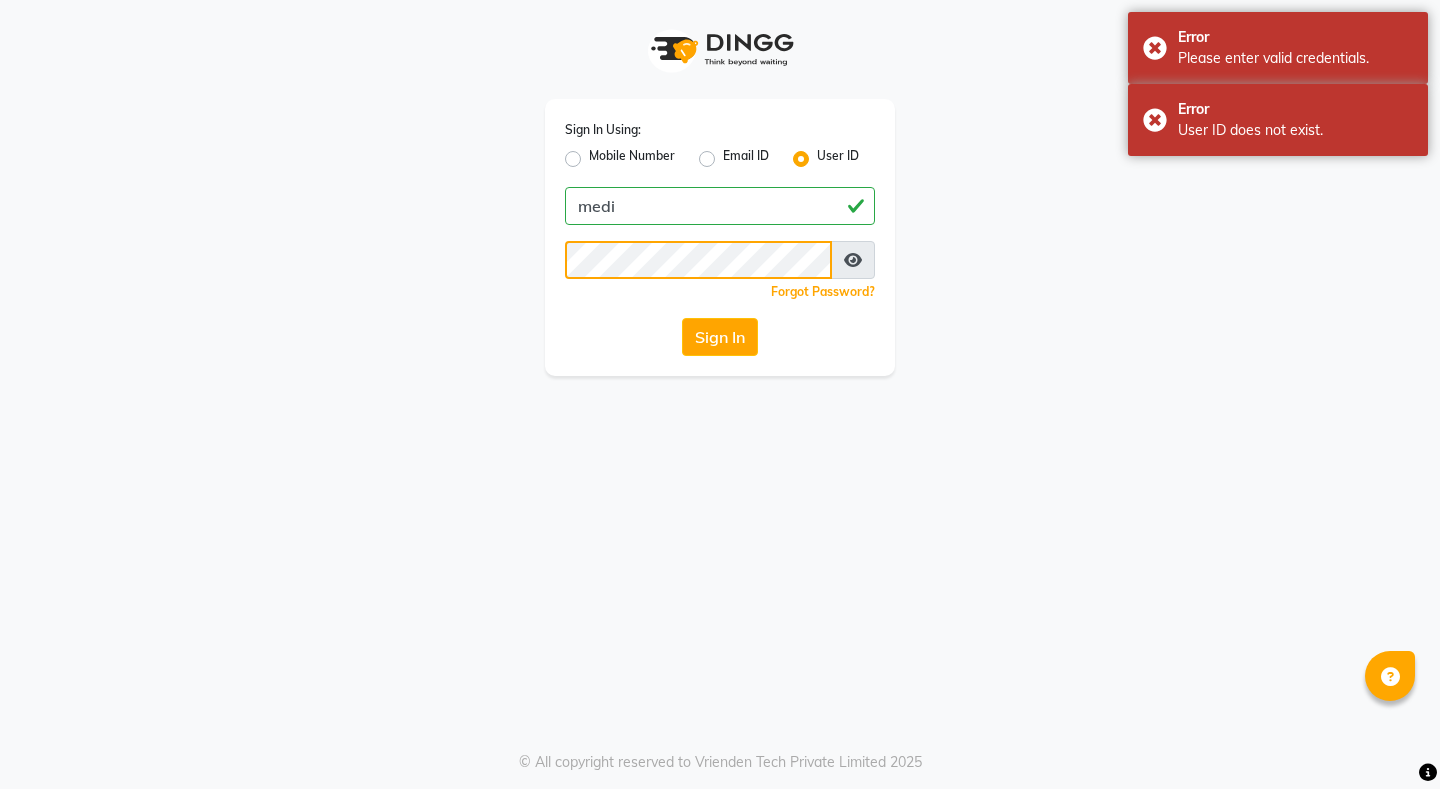 click on "Sign In Using: Mobile Number Email ID User ID medi  Remember me Forgot Password?  Sign In" 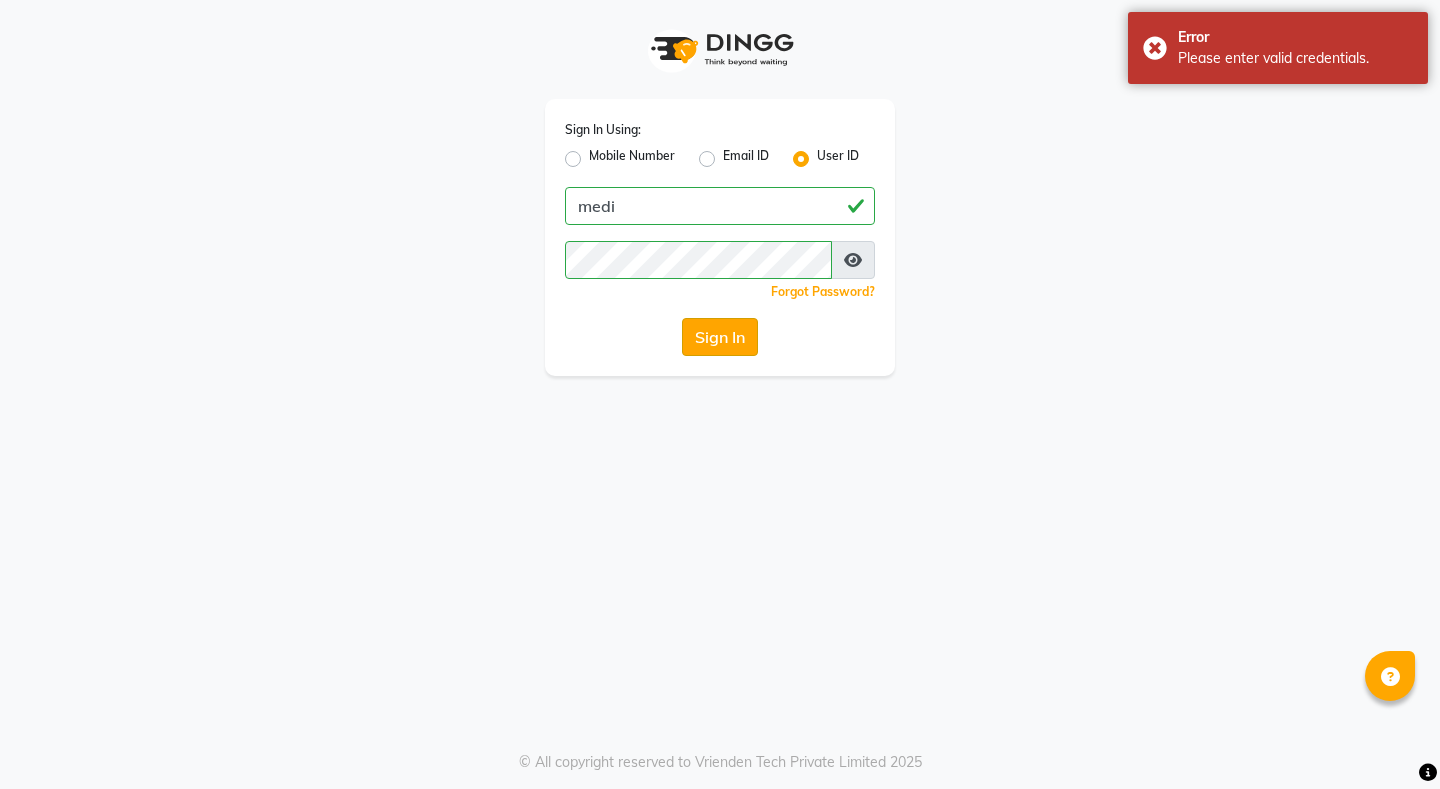 click on "Sign In" 